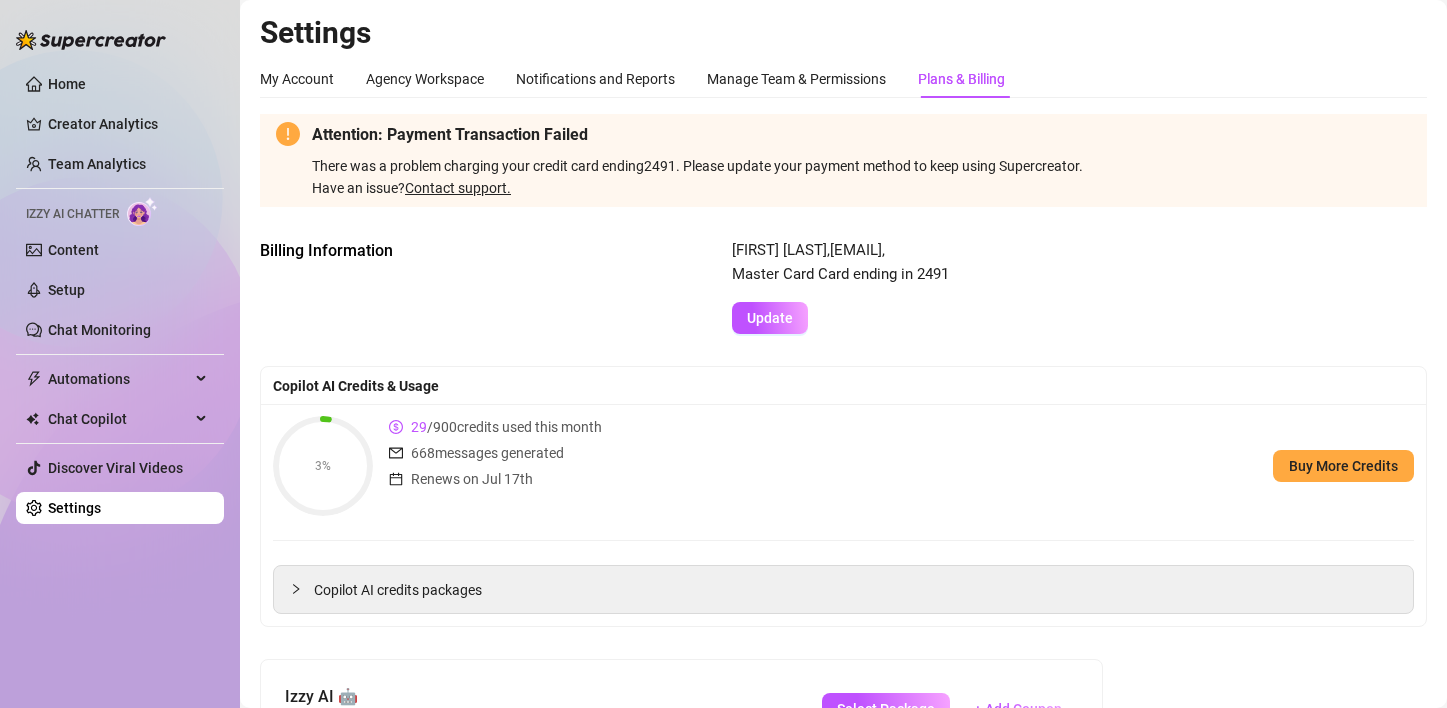 scroll, scrollTop: 0, scrollLeft: 0, axis: both 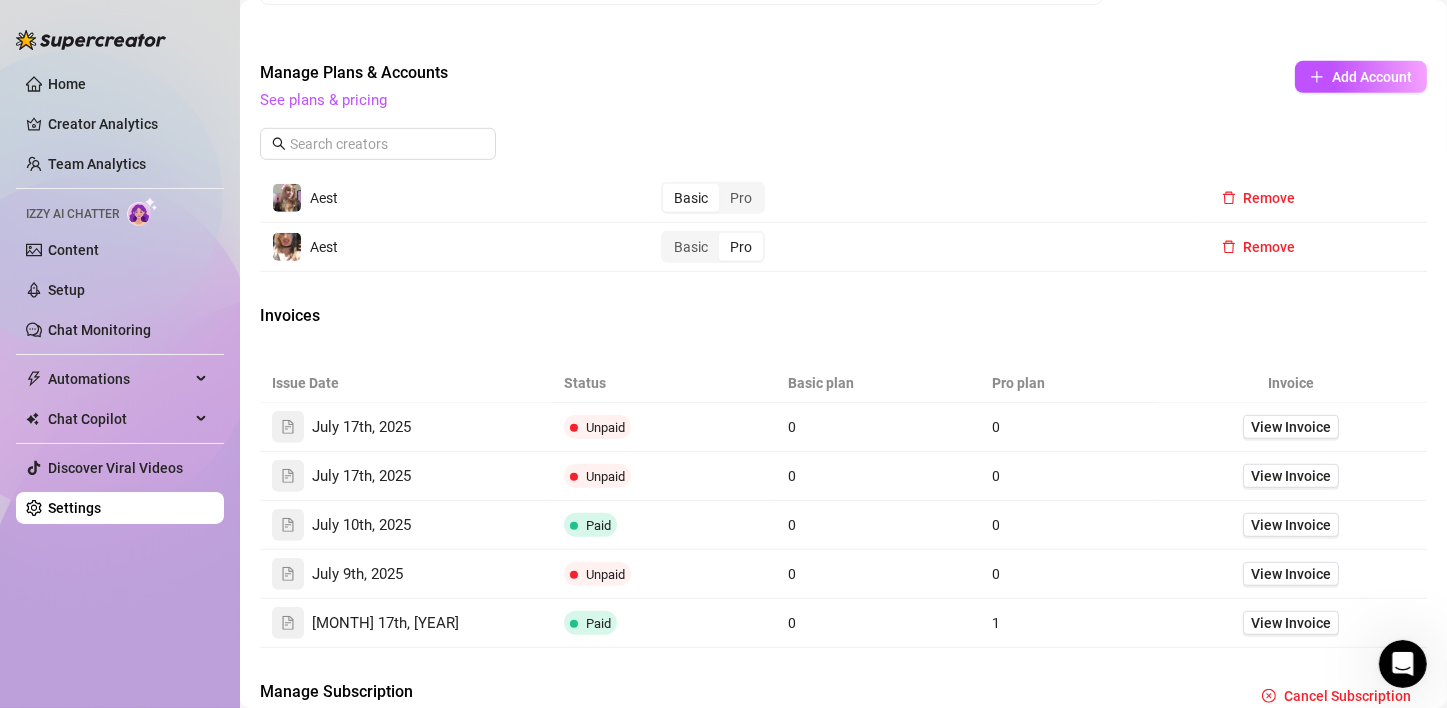 click on "Home" at bounding box center (67, 84) 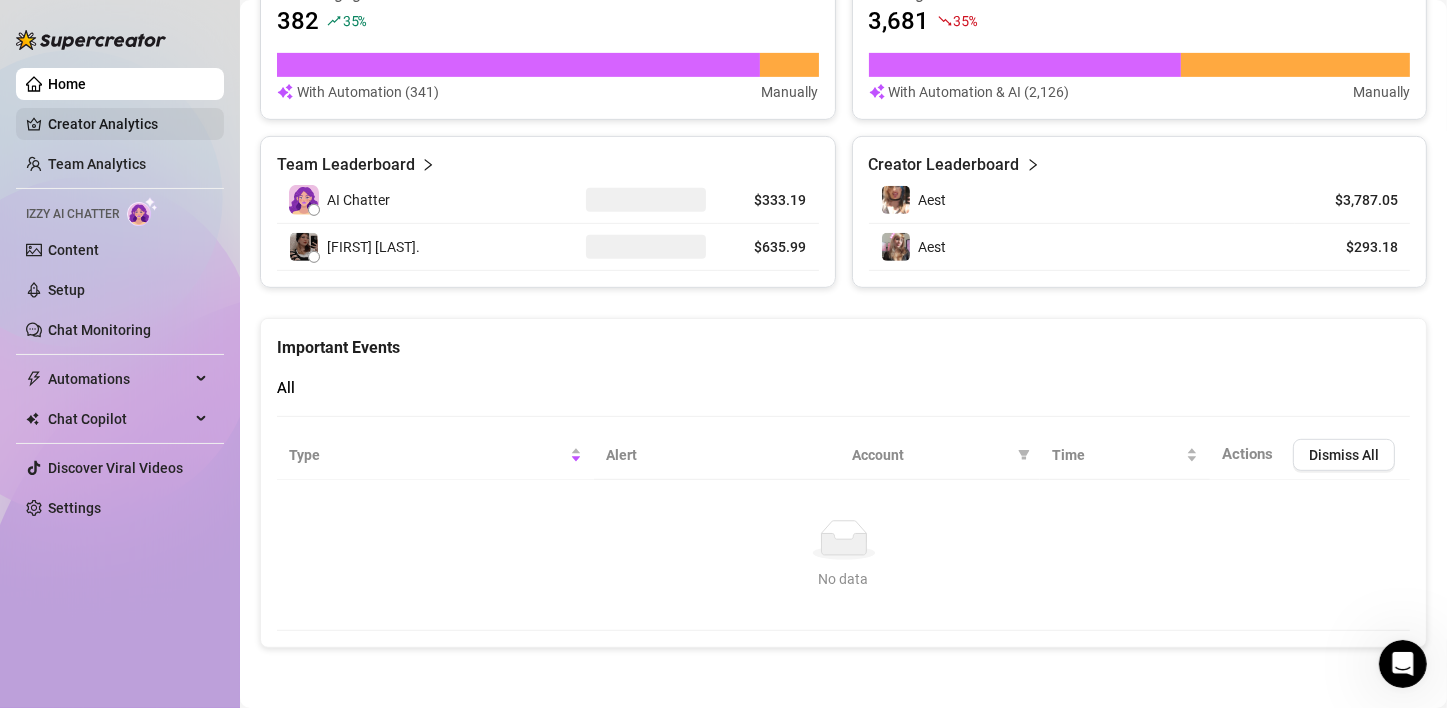 scroll, scrollTop: 882, scrollLeft: 0, axis: vertical 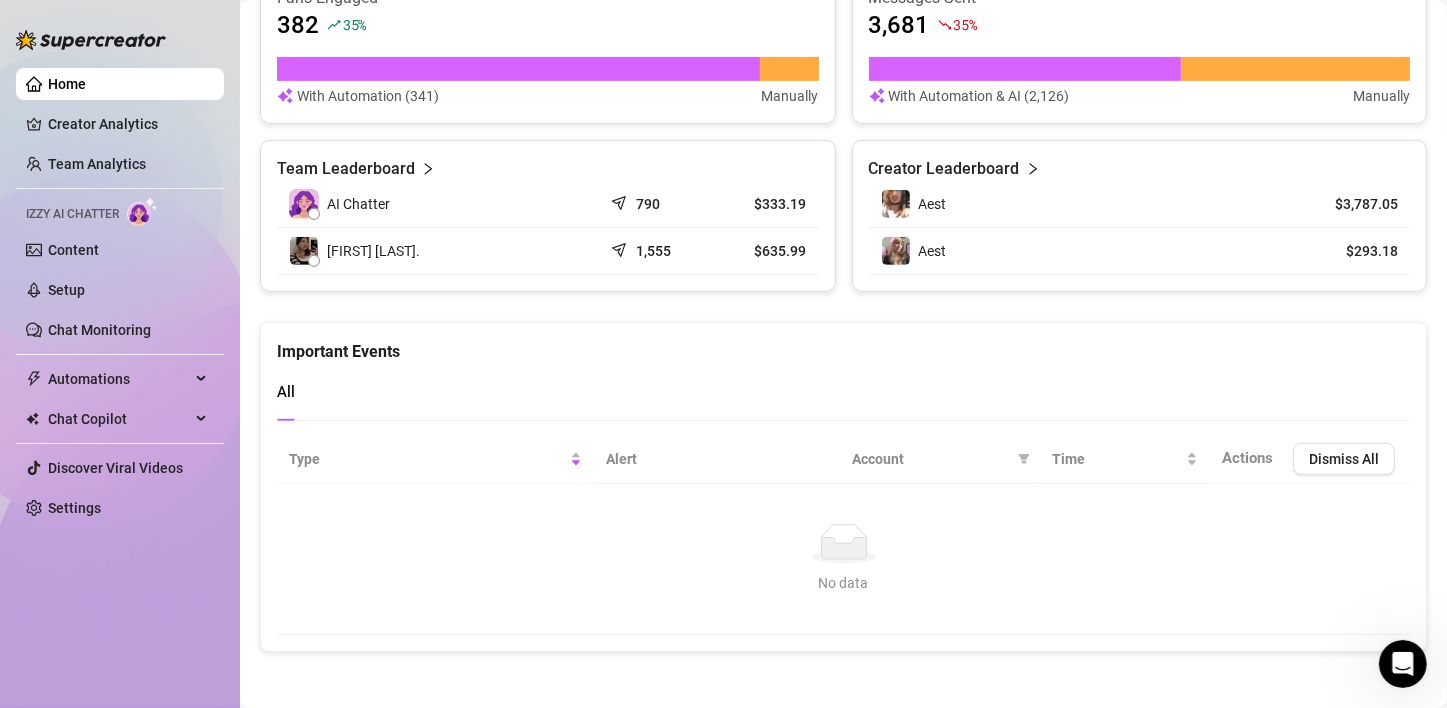 click on "👋 Hey,  [FIRST] [LAST] Check  your  achievements with Supercreator $5K Creator Monthly Sales 900 Creator Total Fans Live Metrics (Last Hour) 👩‍💻 Active Chatters 0 / 1 😴 Snoozing Chatters 0 💵 Sales $0 💬 Messages Sent 16 📪 Unread Messages 3 Risk Status Low Overview Last 30 days $4,080 118 % Revenue $1,242 Made with Superpowers in  last 30 days Sales made with AI & Automations $1,242 Messages sent by automations & AI 2,126 Undercharges Prevented by PriceGuard Use Chat Copilot Chatter’s messages and PPVs tracked 1,555 Fans Engaged 382 35 % With Automation   (341) Manually Messages Sent 3,681 35 % With Automation & AI   (2,126) Manually Team Leaderboard AI Chatter 790 $333.19 [FIRST] [LAST] 1,555 $635.99 Creator Leaderboard Aest $3,787.05 Aest $293.18 Important Events All Type Alert Account Time Actions Dismiss All No data No data" at bounding box center (843, -85) 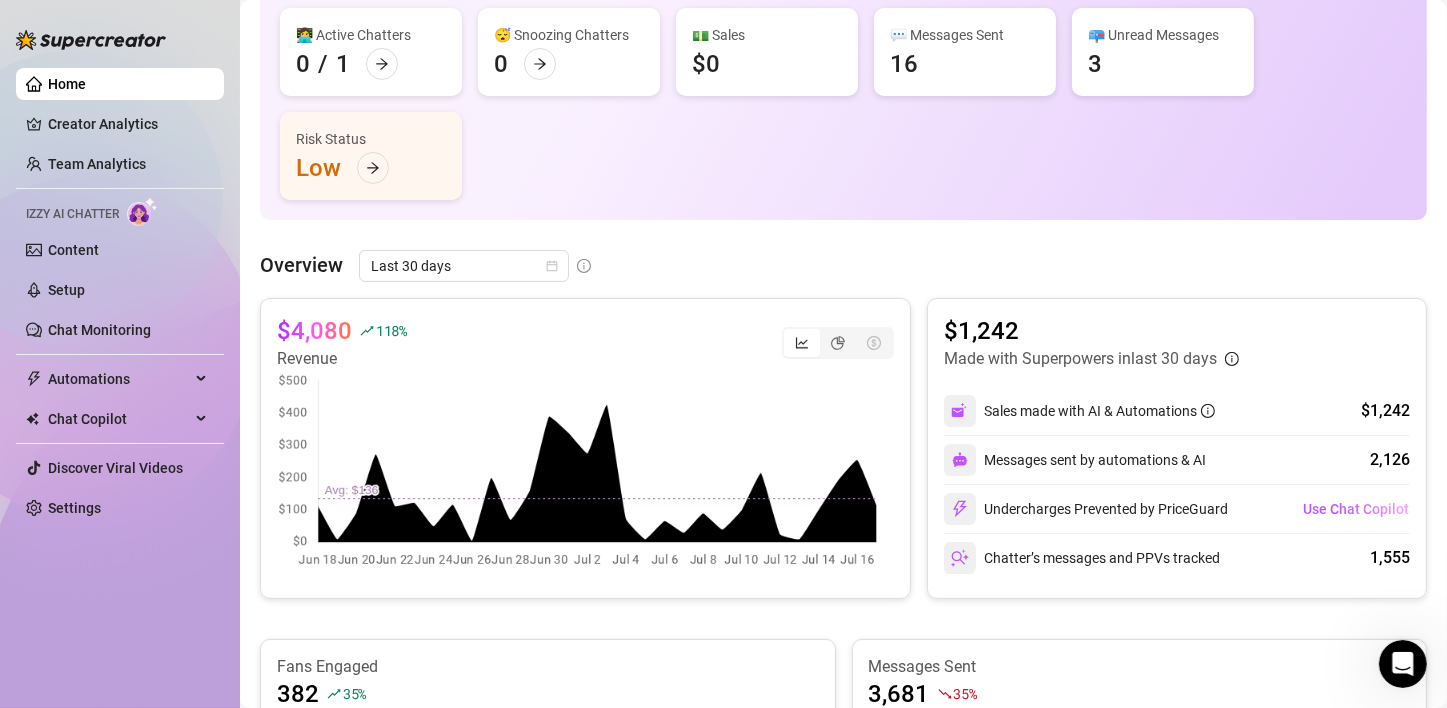 scroll, scrollTop: 242, scrollLeft: 0, axis: vertical 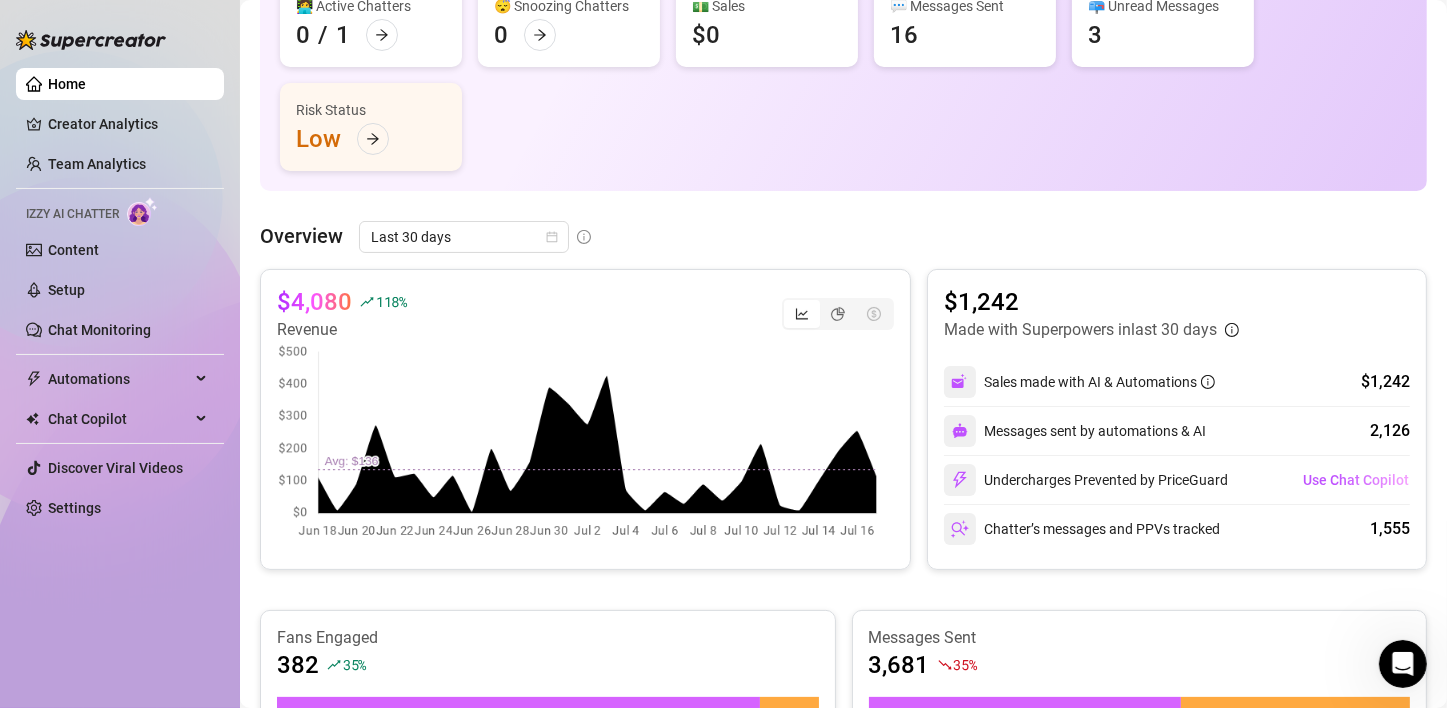 click on "$4,080 118 % Revenue" at bounding box center [585, 314] 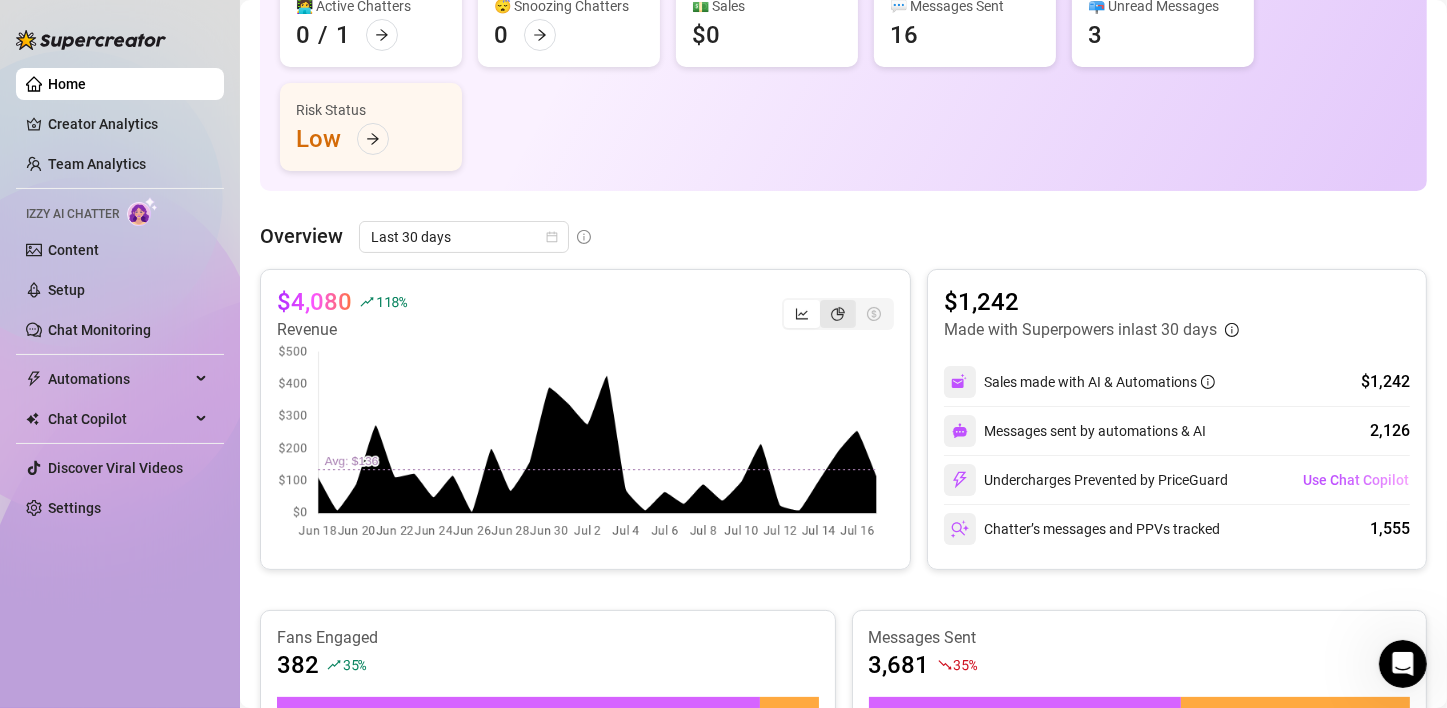 click at bounding box center (838, 314) 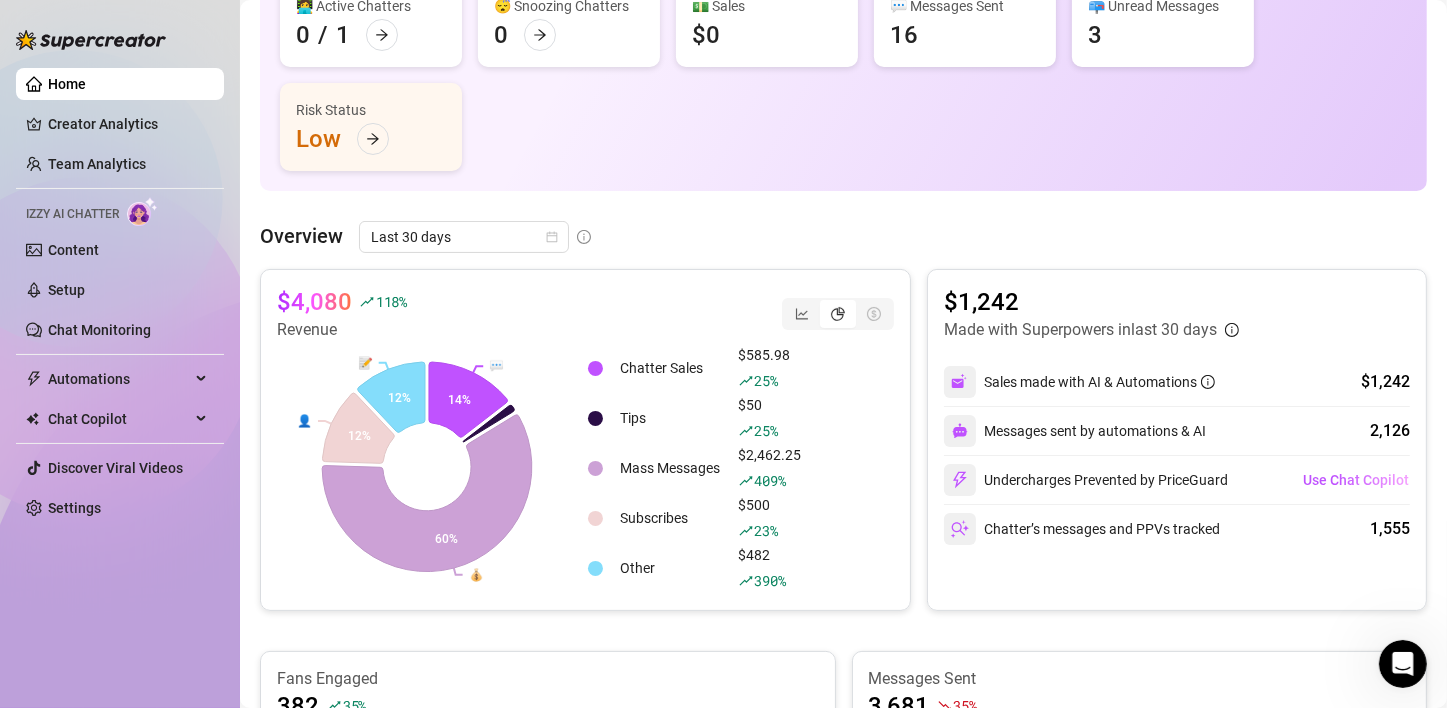 click on "👋 Hey,  [FIRST] [LAST] Check  your  achievements with Supercreator $5K Creator Monthly Sales 900 Creator Total Fans Live Metrics (Last Hour) 👩‍💻 Active Chatters 0 / 1 😴 Snoozing Chatters 0 💵 Sales $0 💬 Messages Sent 16 📪 Unread Messages 3 Risk Status Low Overview Last 30 days $4,080 118 % Revenue 💬 💰 👤 📝 14% 60% 12% 12% Chatter Sales $585.98 25 % Tips $50 25 % Mass Messages $2,462.25 409 % Subscribes $500 23 % Other $482 390 % $1,242 Made with Superpowers in  last 30 days Sales made with AI & Automations $1,242 Messages sent by automations & AI 2,126 Undercharges Prevented by PriceGuard Use Chat Copilot Chatter’s messages and PPVs tracked 1,555 Fans Engaged 382 35 % With Automation   (341) Manually Messages Sent 3,681 35 % With Automation & AI   (2,126) Manually Team Leaderboard AI Chatter 790 $333.19 [FIRST] [LAST] 1,555 $635.99 Creator Leaderboard Aest $3,787.05 Aest $293.18 Important Events All Type Alert Account Time Actions Dismiss All No data No data" at bounding box center [843, 552] 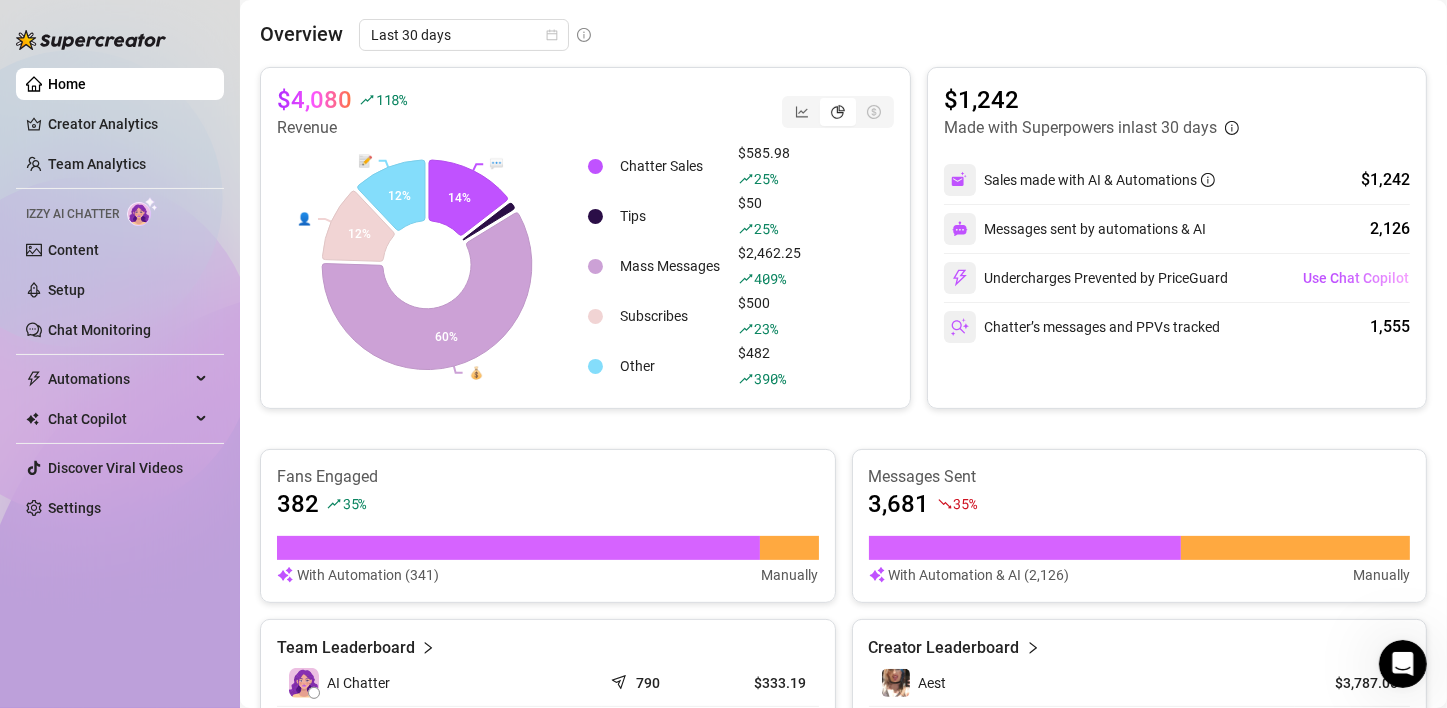 scroll, scrollTop: 442, scrollLeft: 0, axis: vertical 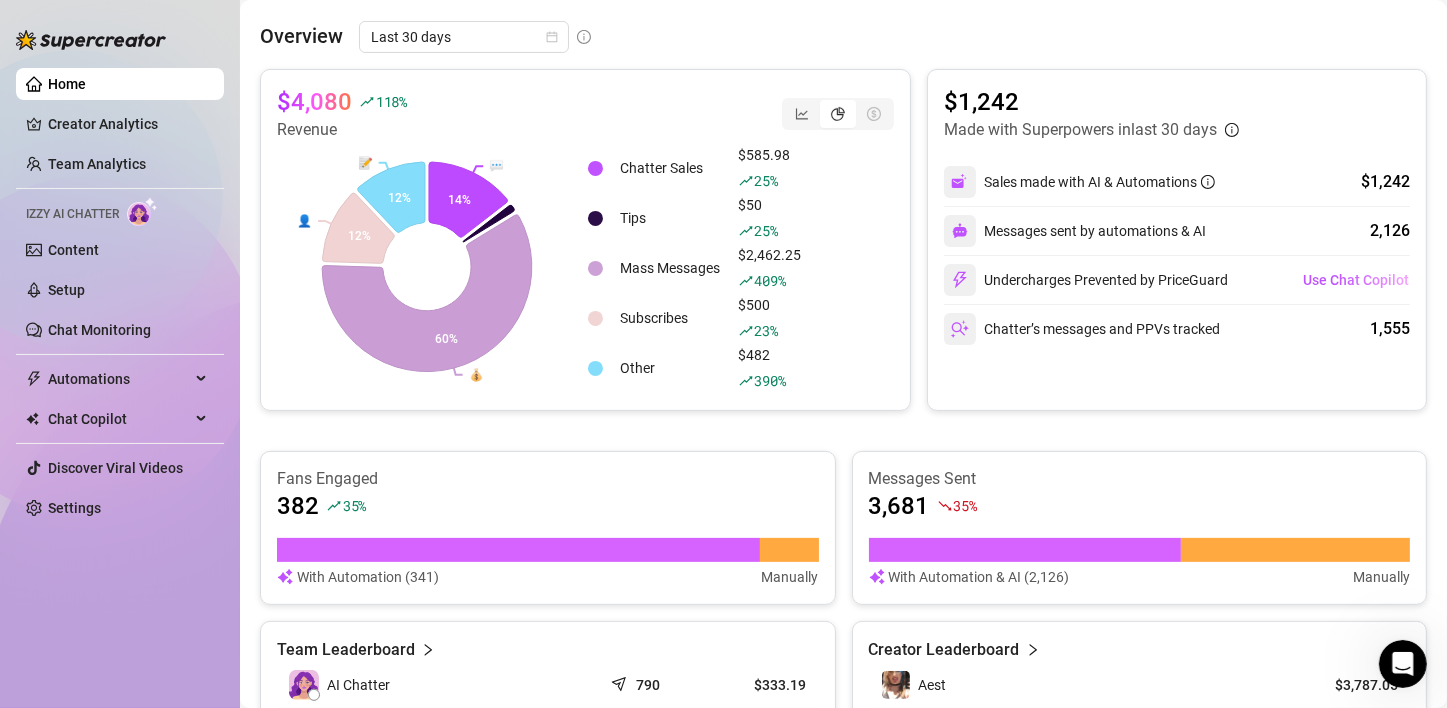 click on "$4,080 118 % Revenue 💬 💰 👤 📝 14% 60% 12% 12% Chatter Sales $585.98 25 % Tips $50 25 % Mass Messages $2,462.25 409 % Subscribes $500 23 % Other $482 390 %" at bounding box center [585, 240] 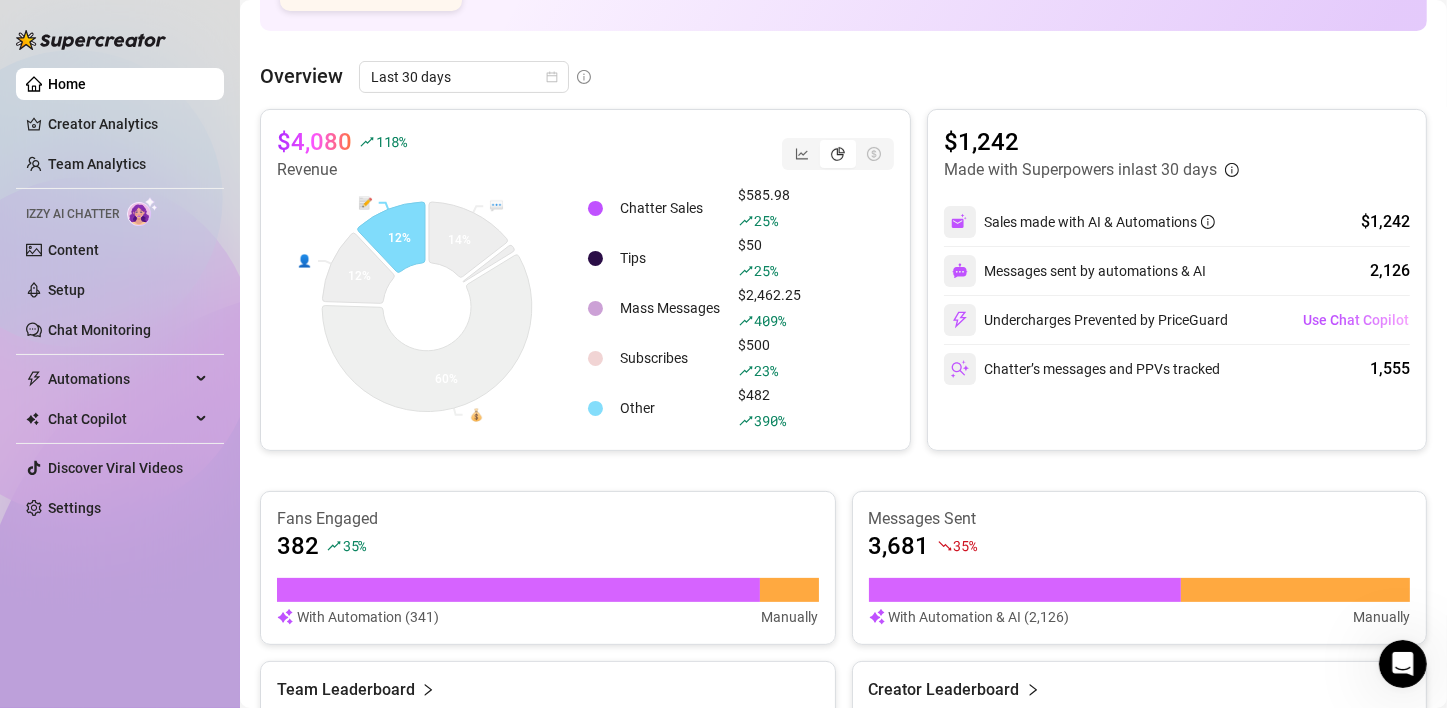 scroll, scrollTop: 442, scrollLeft: 0, axis: vertical 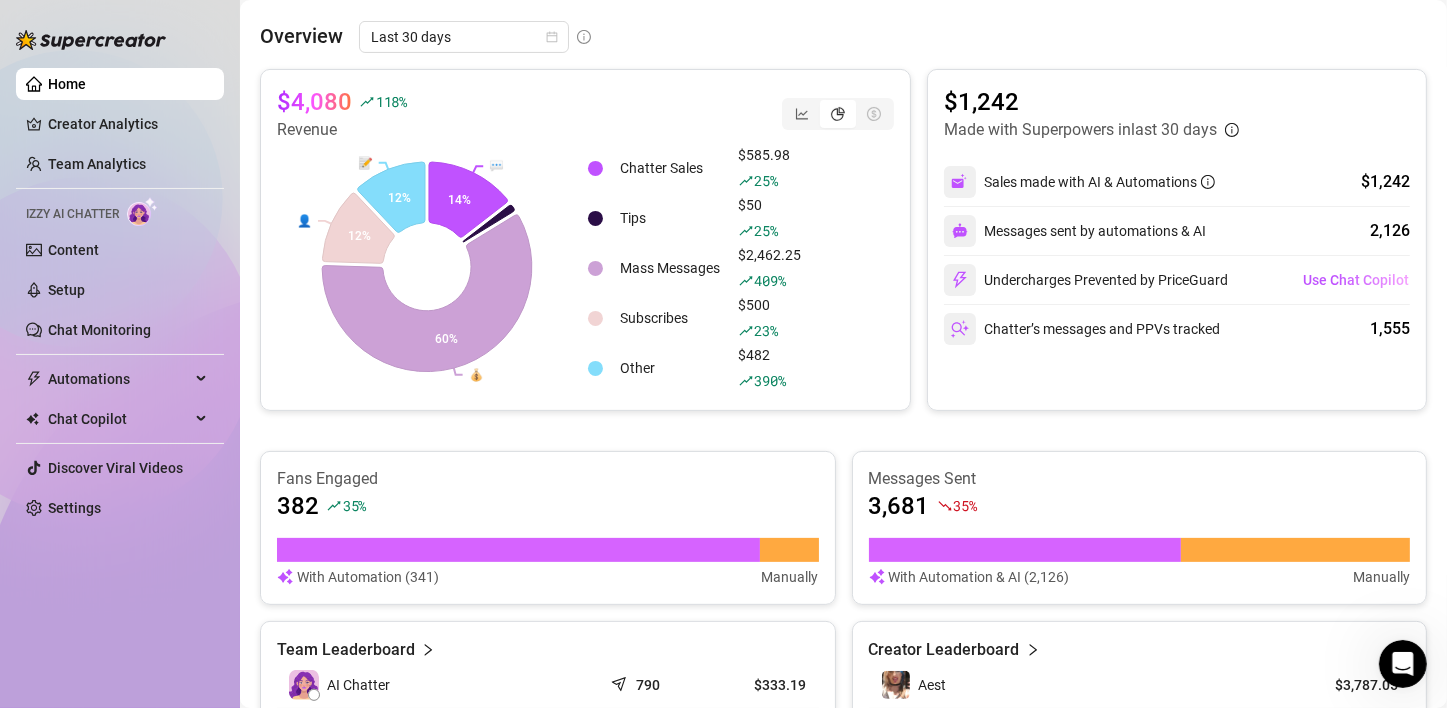 click on "$4,080 118 % Revenue 💬 💰 👤 📝 14% 60% 12% 12% Chatter Sales $585.98 25 % Tips $50 25 % Mass Messages $2,462.25 409 % Subscribes $500 23 % Other $482 390 % $1,242 Made with Superpowers in  last 30 days Sales made with AI & Automations $1,242 Messages sent by automations & AI 2,126 Undercharges Prevented by PriceGuard Use Chat Copilot Chatter’s messages and PPVs tracked 1,555 Fans Engaged 382 35 % With Automation   (341) Manually Messages Sent 3,681 35 % With Automation & AI   (2,126) Manually Team Leaderboard AI Chatter 790 $333.19 [FIRST] [LAST] 1,555 $635.99 Creator Leaderboard Aest $3,787.05 Aest $293.18" at bounding box center [843, 421] 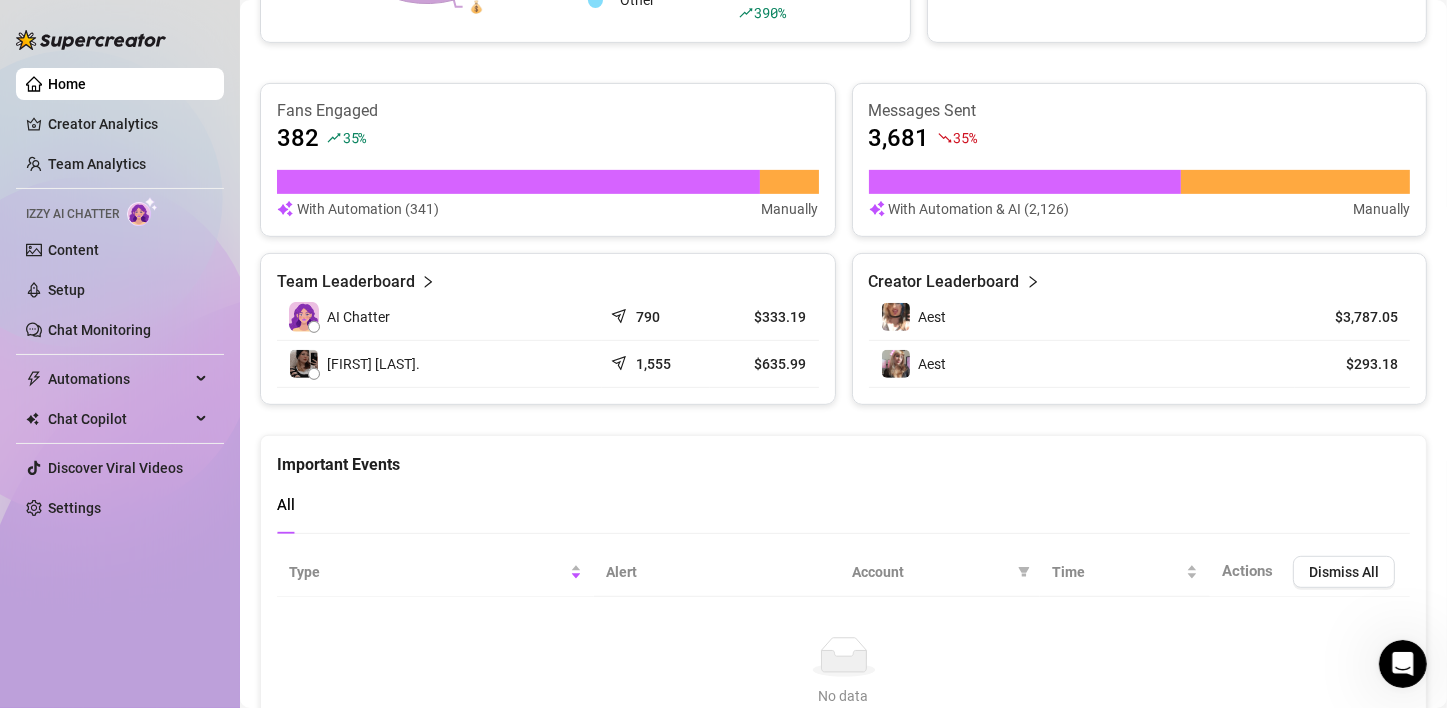 scroll, scrollTop: 842, scrollLeft: 0, axis: vertical 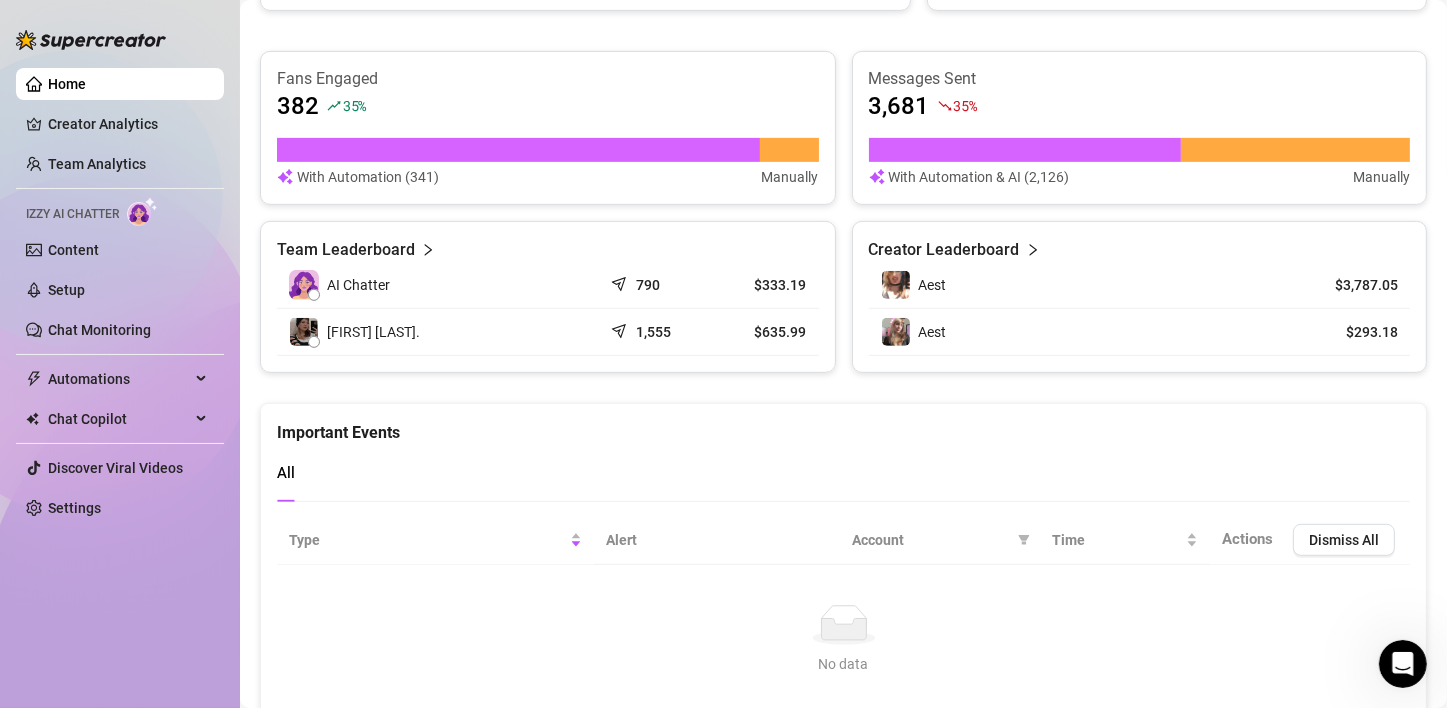click on "$293.18" at bounding box center [1352, 332] 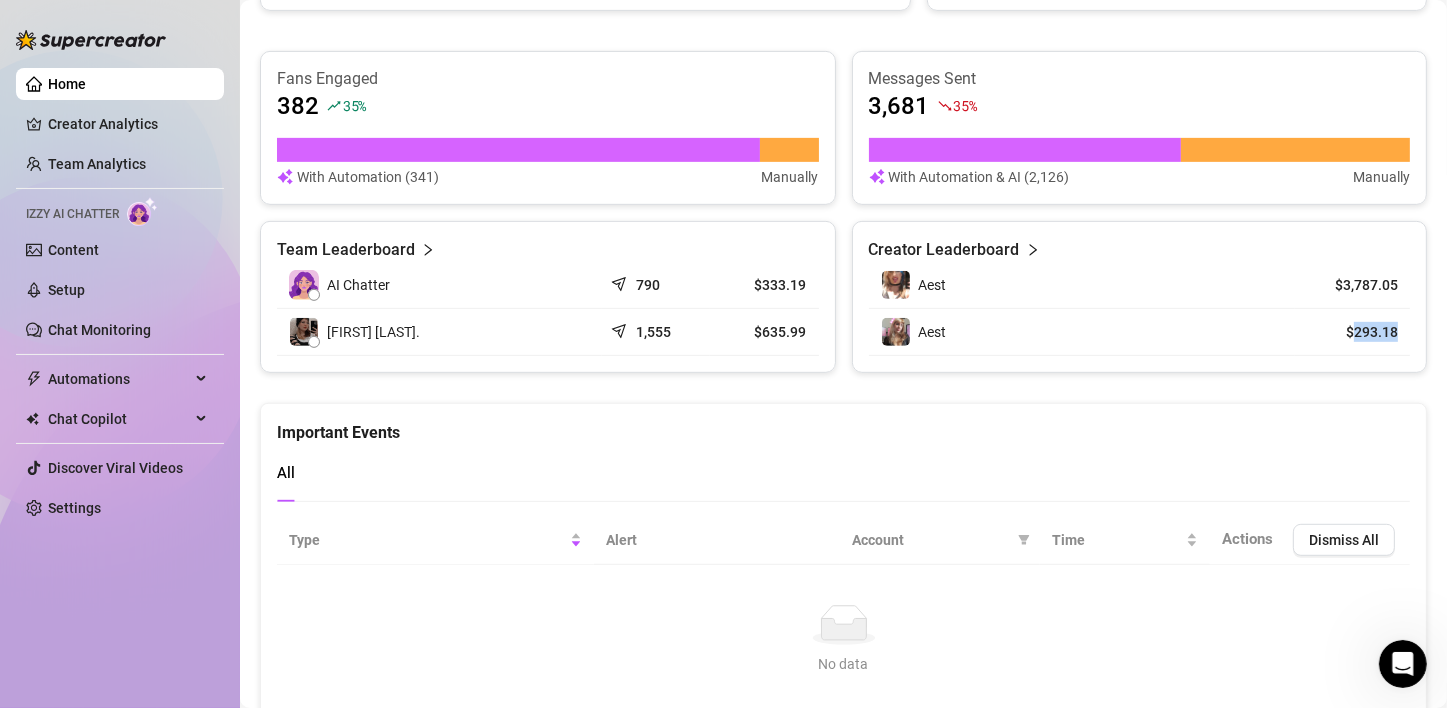 click on "$293.18" at bounding box center (1352, 332) 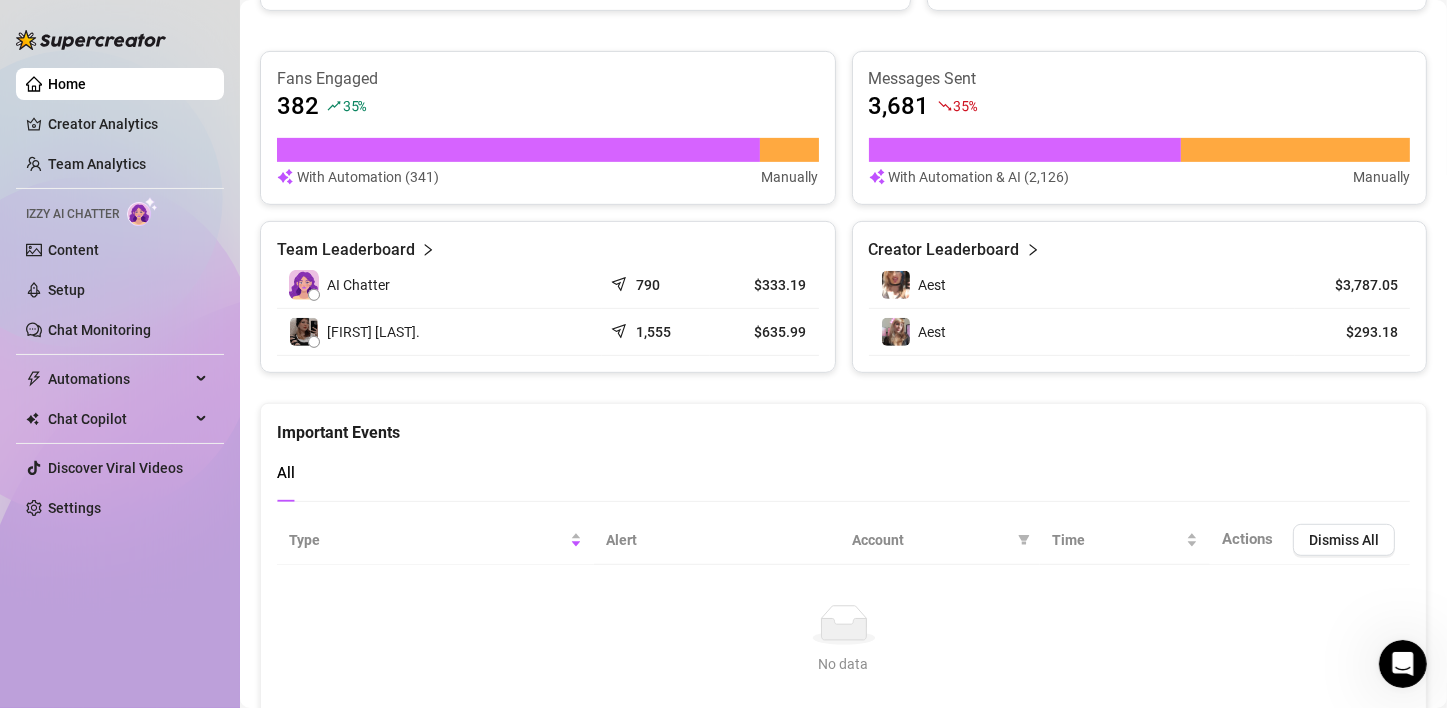 click on "Creator Leaderboard Aest $3,787.05 Aest $293.18" at bounding box center (1140, 297) 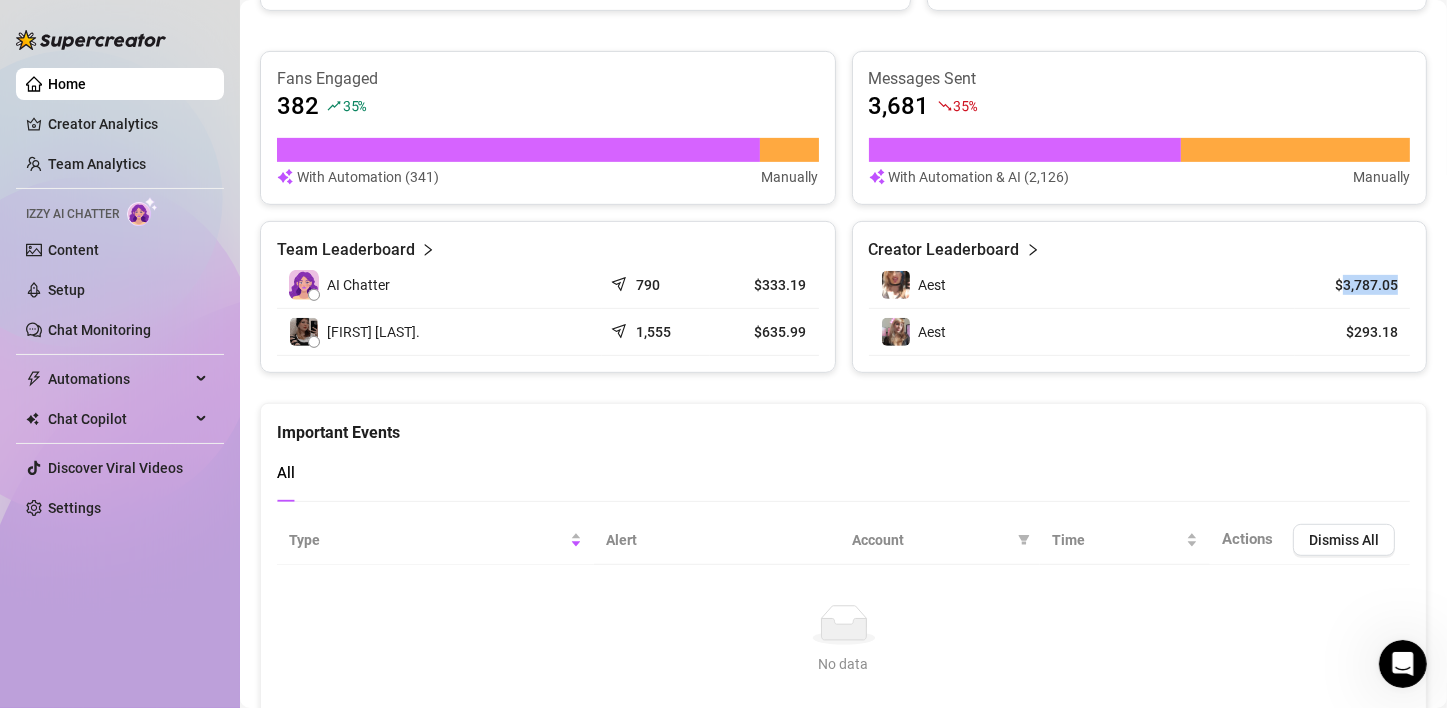 click on "$3,787.05" at bounding box center (1352, 285) 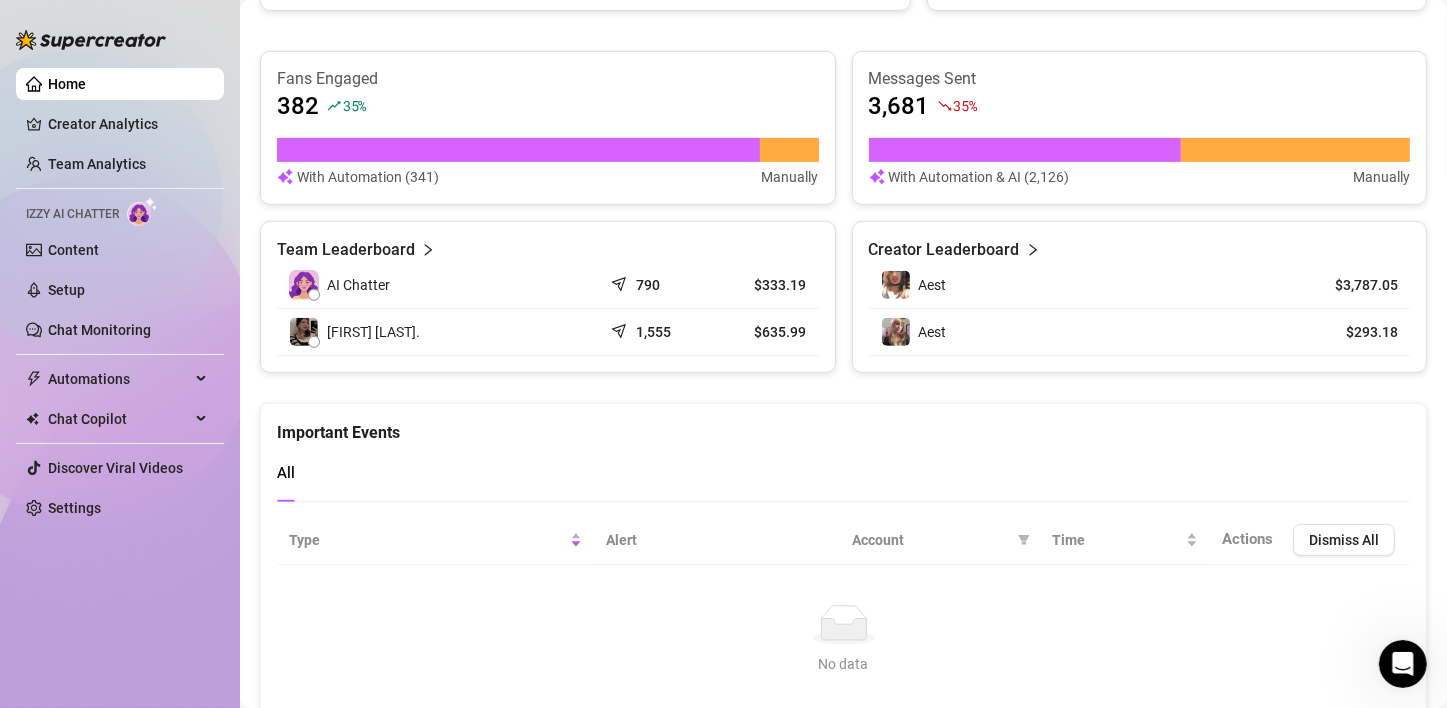 click on "Aest" at bounding box center [1082, 285] 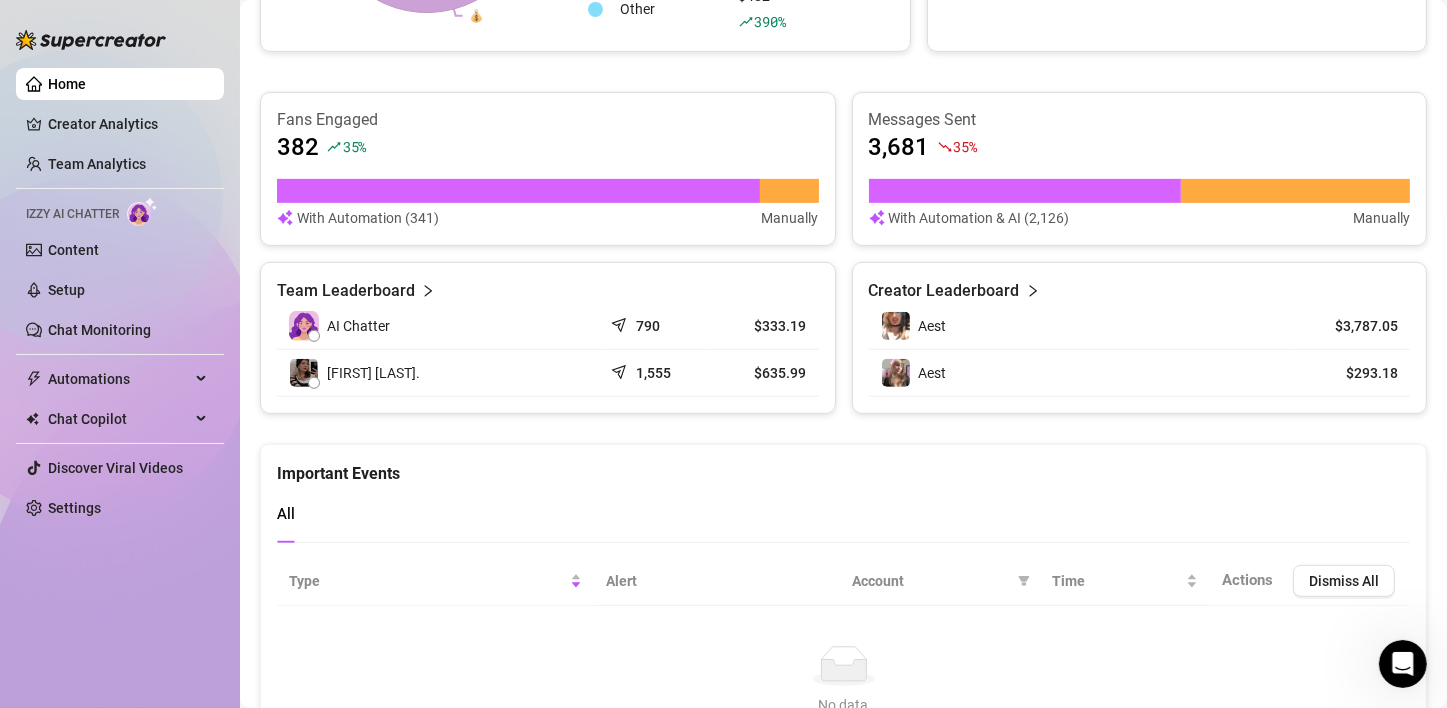 scroll, scrollTop: 761, scrollLeft: 0, axis: vertical 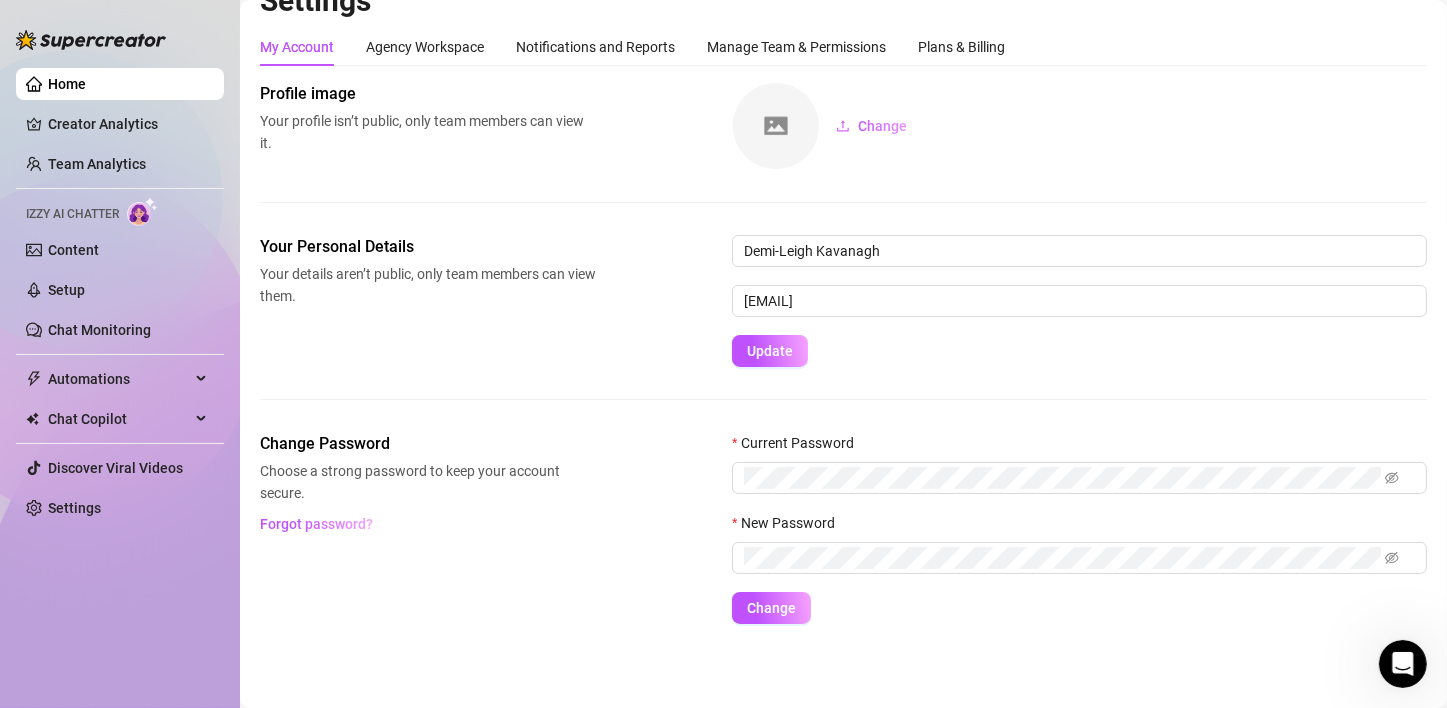 click on "Your details aren’t public, only team members can view them." at bounding box center [428, 285] 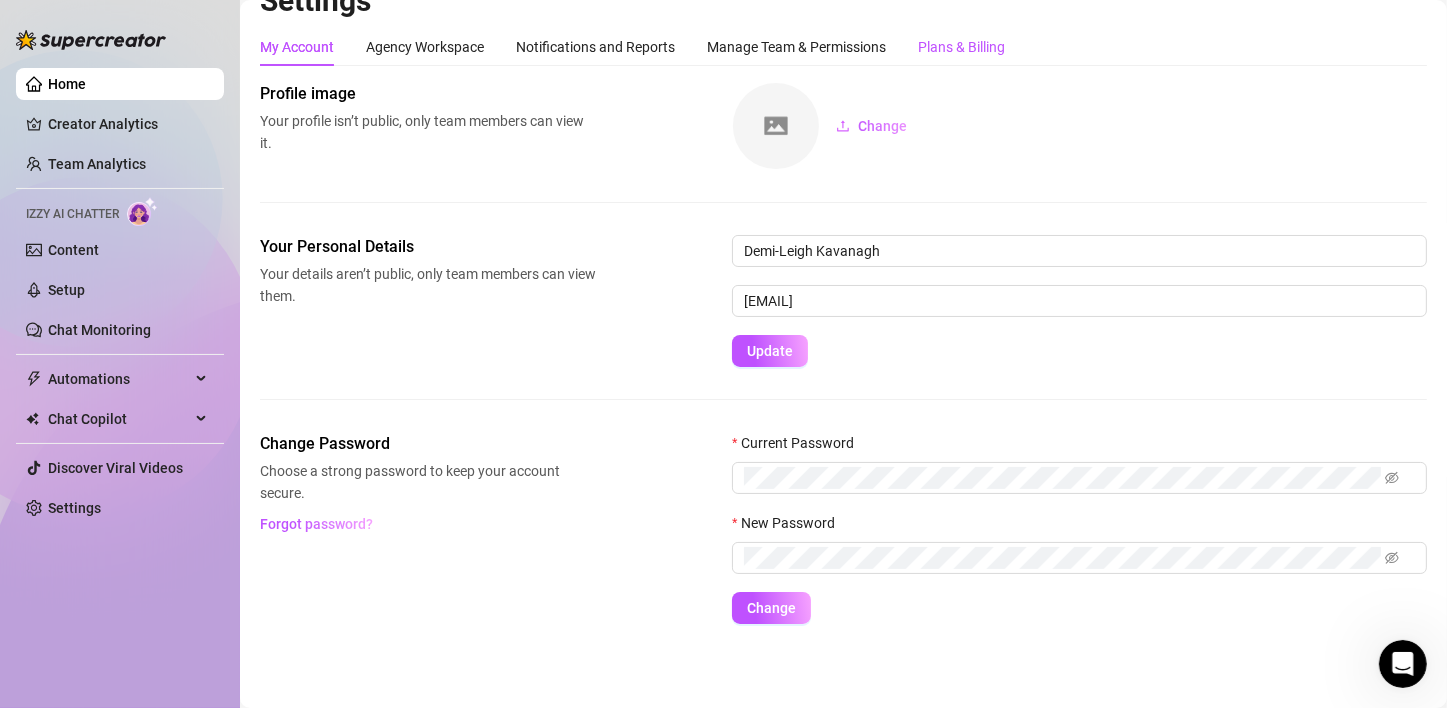 click on "Plans & Billing" at bounding box center (961, 47) 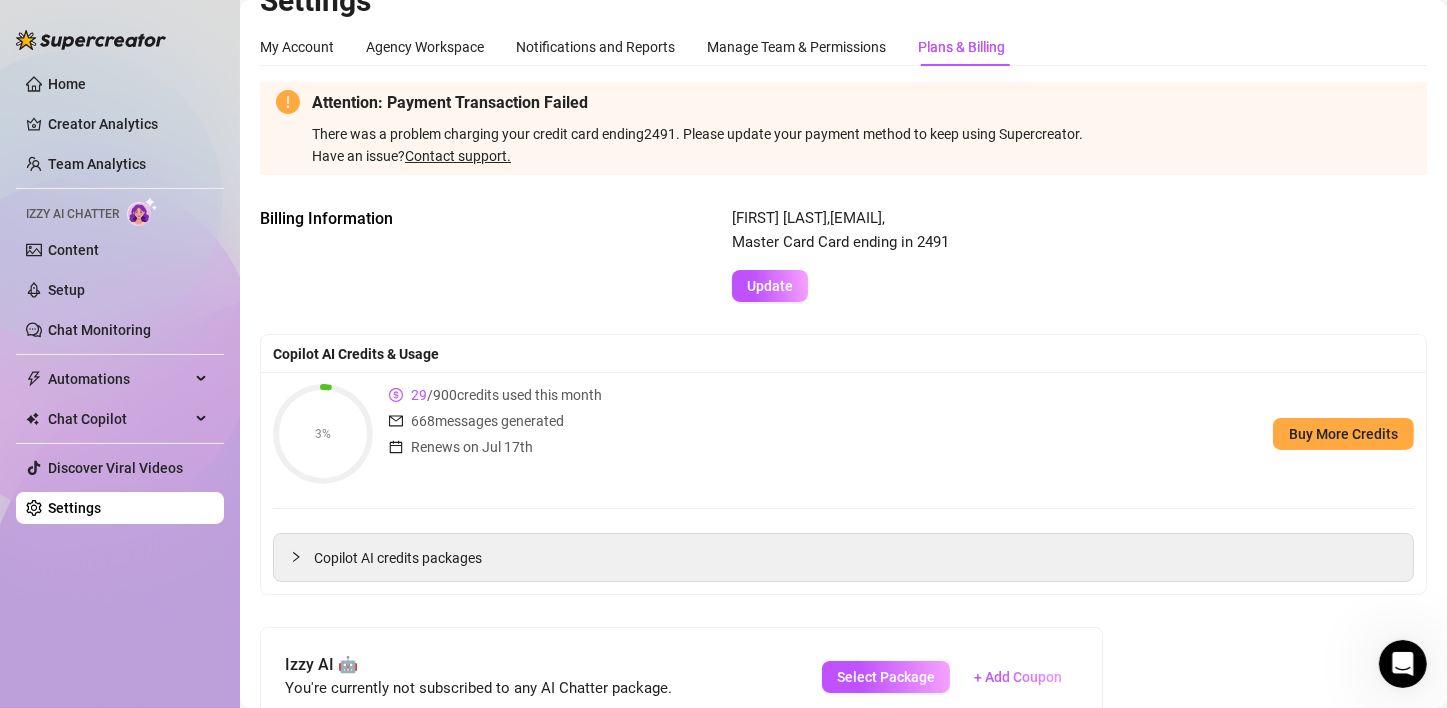 click on "Billing Information [FIRST] [LAST] ,  [EMAIL] , Master Card Card ending in 2491 Update" at bounding box center (843, 254) 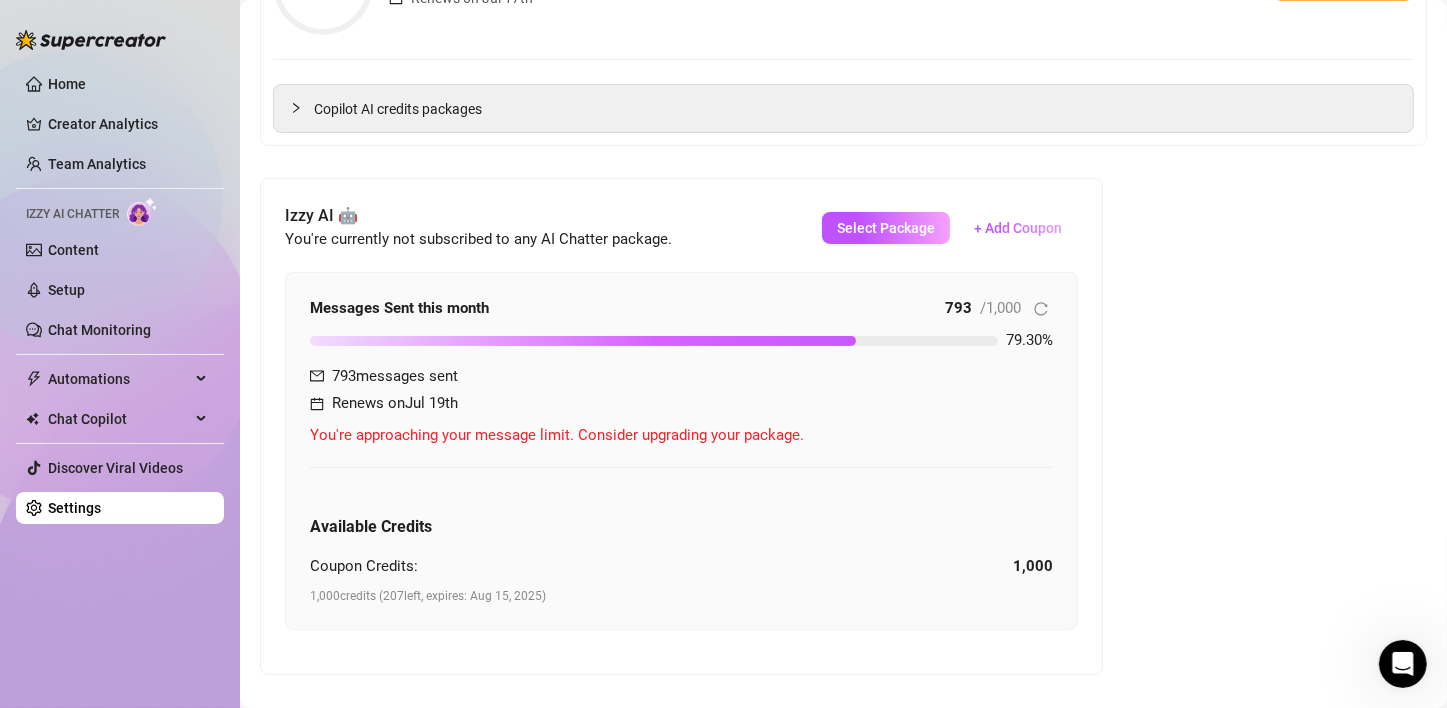 scroll, scrollTop: 512, scrollLeft: 0, axis: vertical 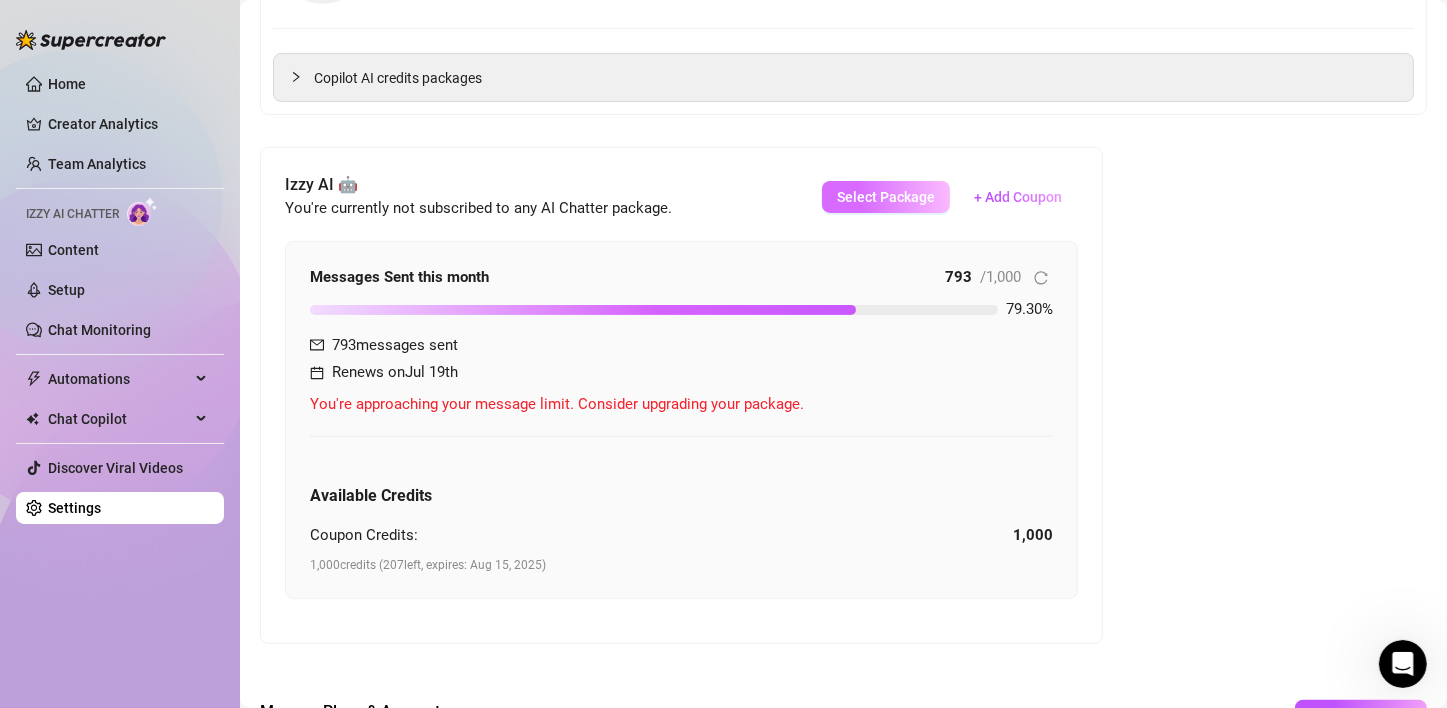 click on "Select Package" at bounding box center (886, 197) 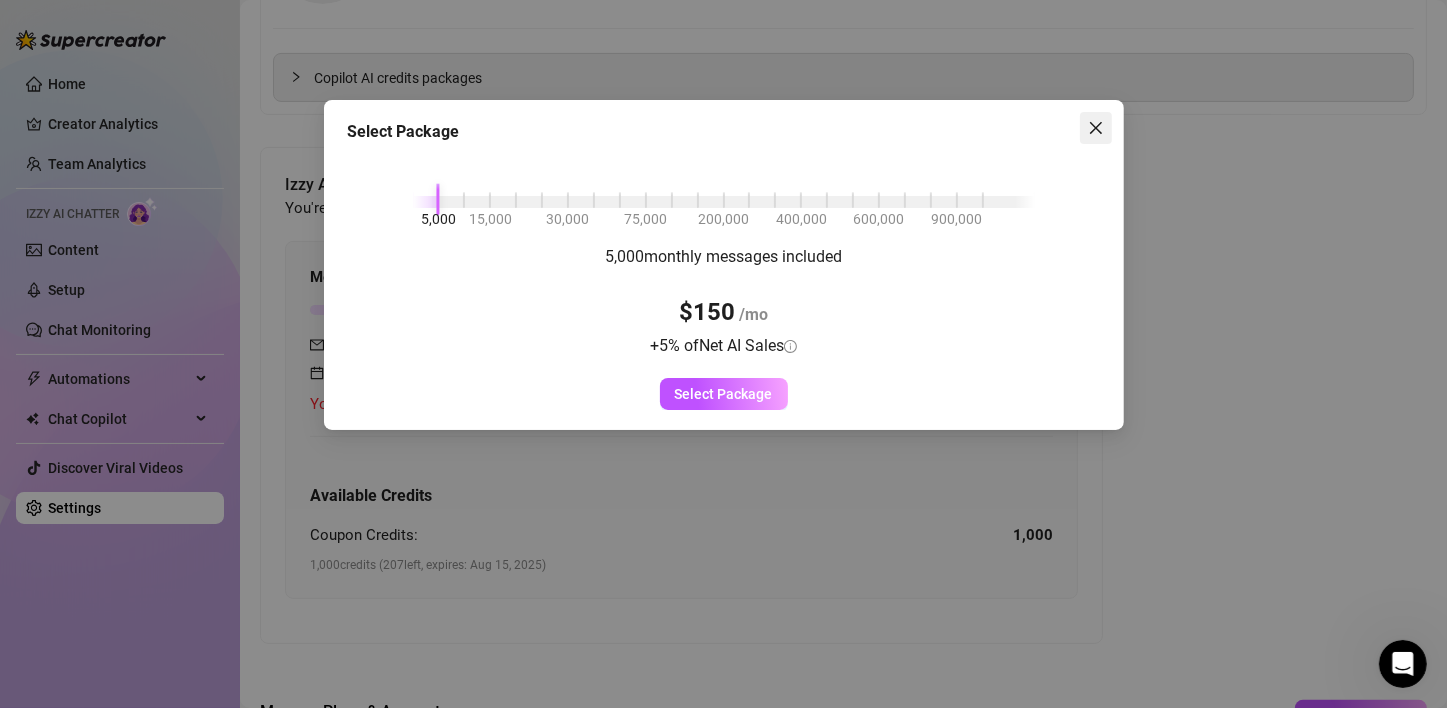 click at bounding box center [1096, 128] 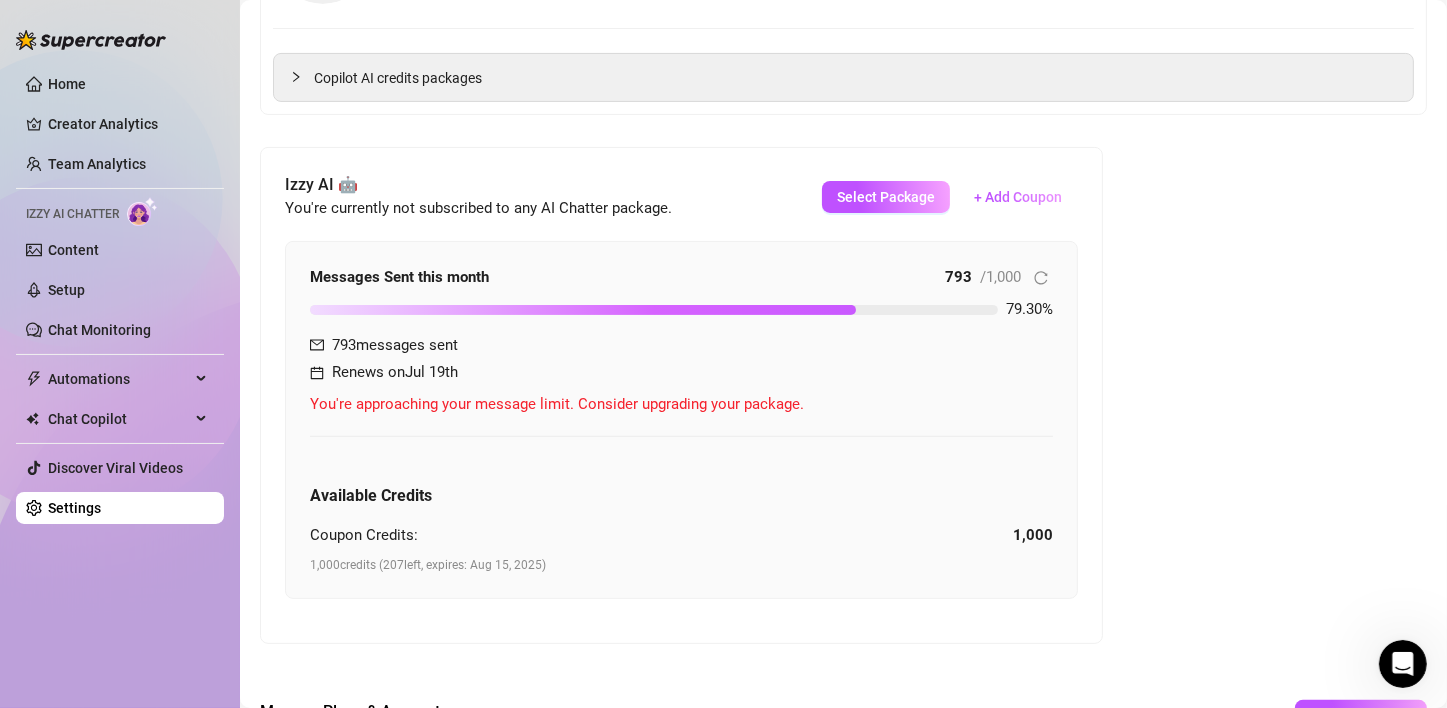 click on "Attention: Payment Transaction Failed There was a problem charging your credit card ending  2491 . Please update your payment method to keep using Supercreator.   Have an issue?  Contact support. Billing Information [FIRST] [LAST] ,  [EMAIL] , Master Card Card ending in 2491 Update Copilot AI Credits & Usage 3% 29 / 900  credits used this month 668  messages generated Renews on   Jul 17th Buy More Credits Copilot AI credits packages Izzy AI 🤖 You're currently not subscribed to any AI Chatter package. Select Package + Add Coupon Messages Sent this month 793 /  1,000 79.30 % 793  messages sent Renews on  Jul 19th You're approaching your message limit. Consider upgrading your package. Available Credits Coupon Credits: 1,000 1,000  credits ( 207  left, expires:   Aug 15, 2025 ) Manage Plans & Accounts See plans & pricing Add Account Aest Basic Pro Remove Aest Basic Pro Remove Invoices Issue Date Status Basic plan Pro plan Invoice July 17th, 2025 Unpaid 0 0 View Invoice Unpaid 0 0 0 0" at bounding box center [843, 497] 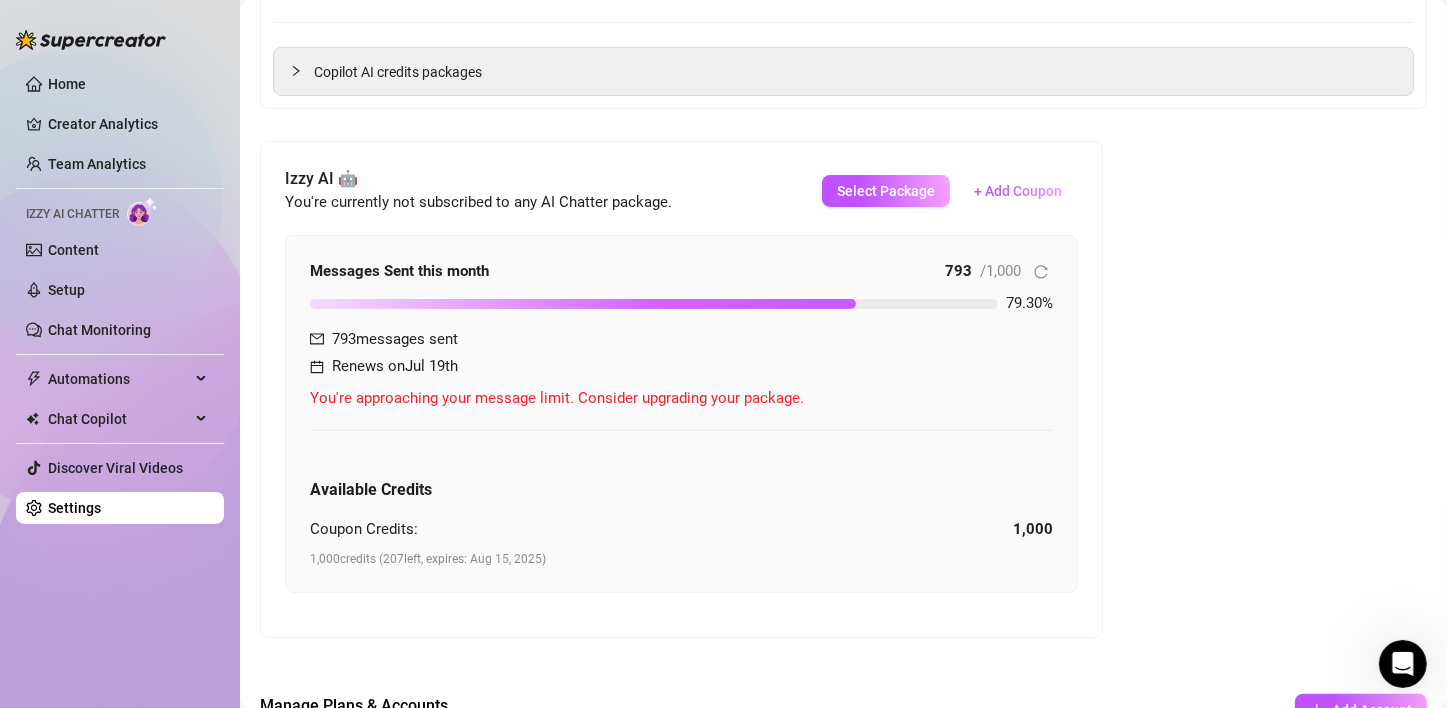 scroll, scrollTop: 512, scrollLeft: 0, axis: vertical 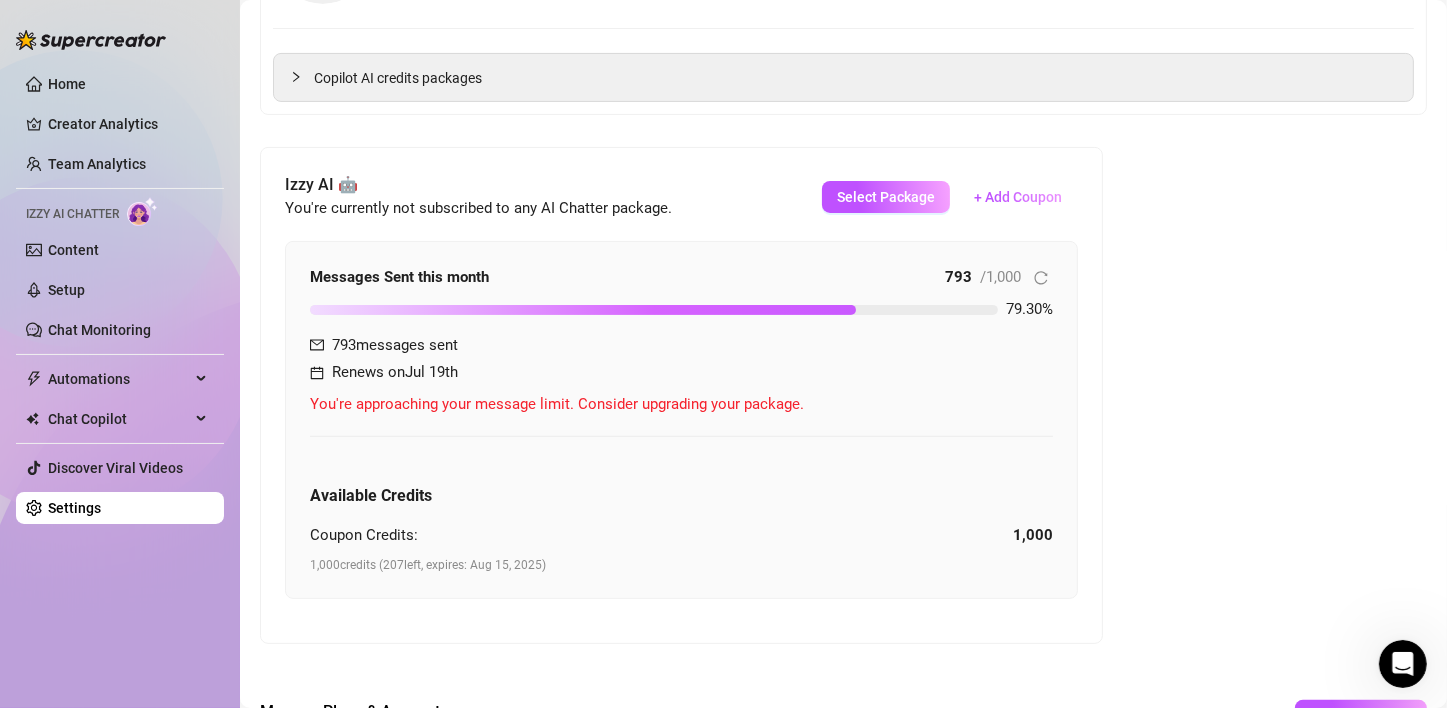 click on "Renews on  Jul 19th" at bounding box center [395, 373] 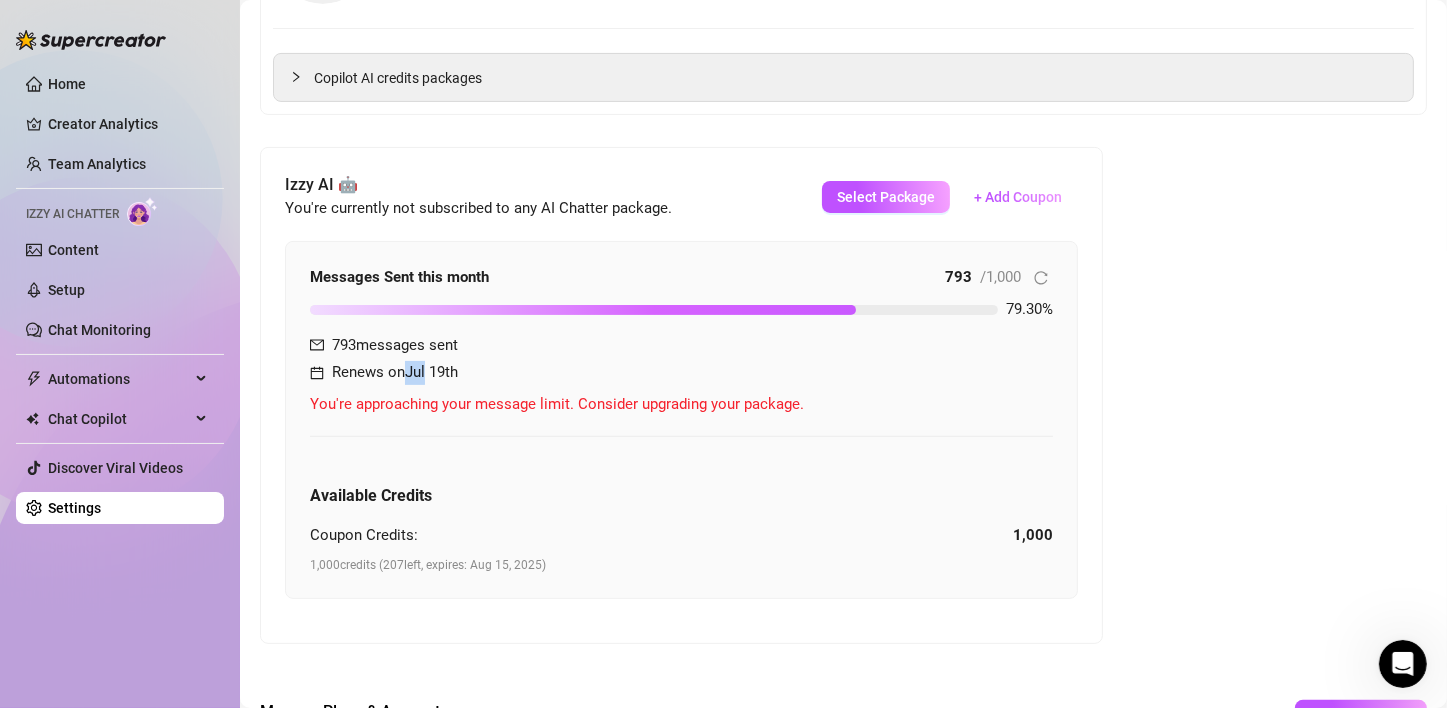 click on "Renews on  Jul 19th" at bounding box center [395, 373] 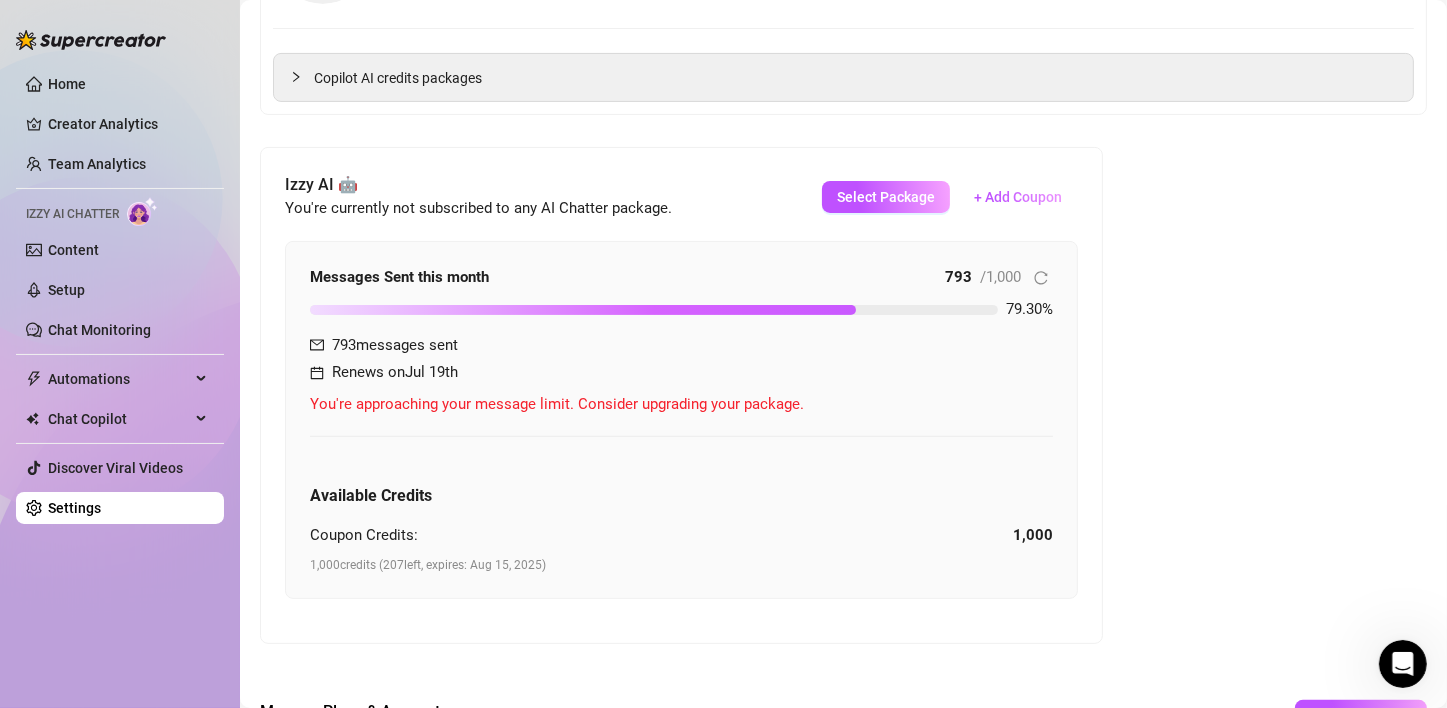 click on "Renews on  Jul 19th" at bounding box center (395, 373) 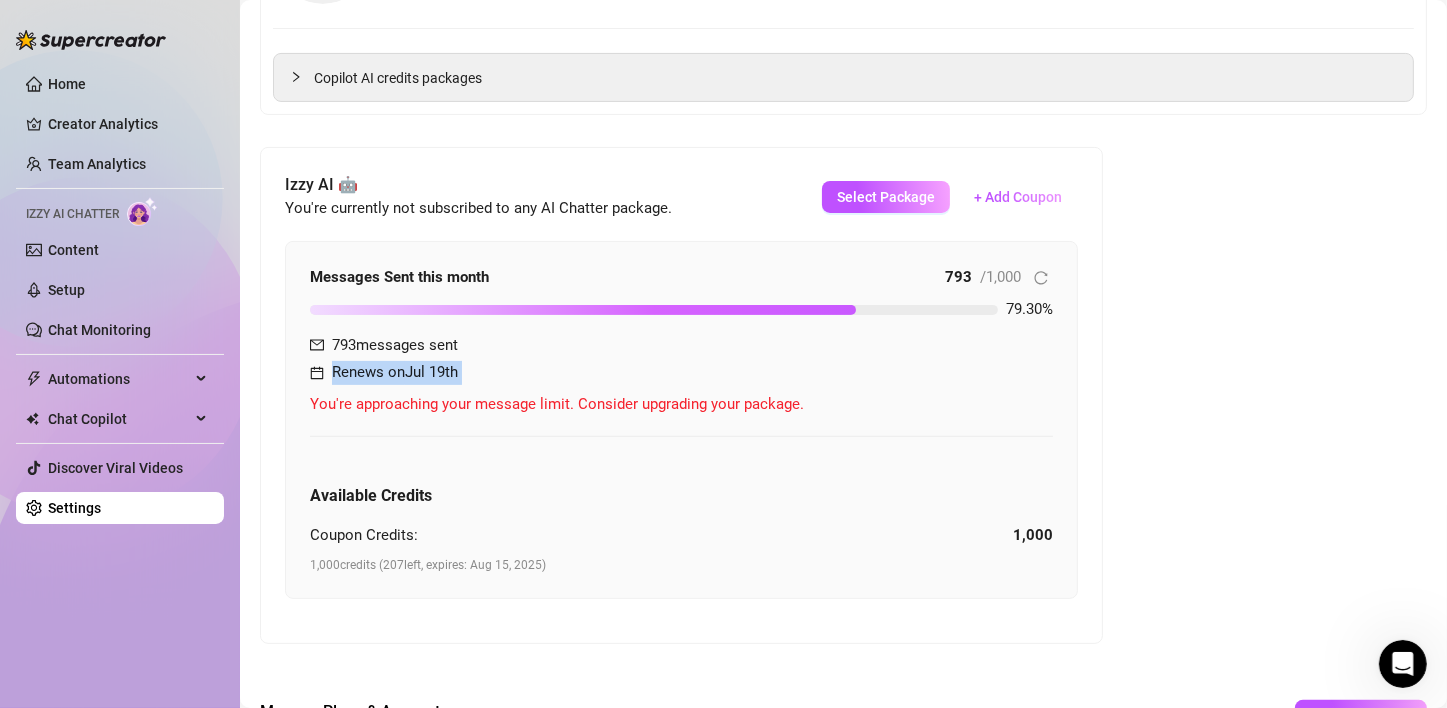 click on "Renews on  Jul 19th" at bounding box center (395, 373) 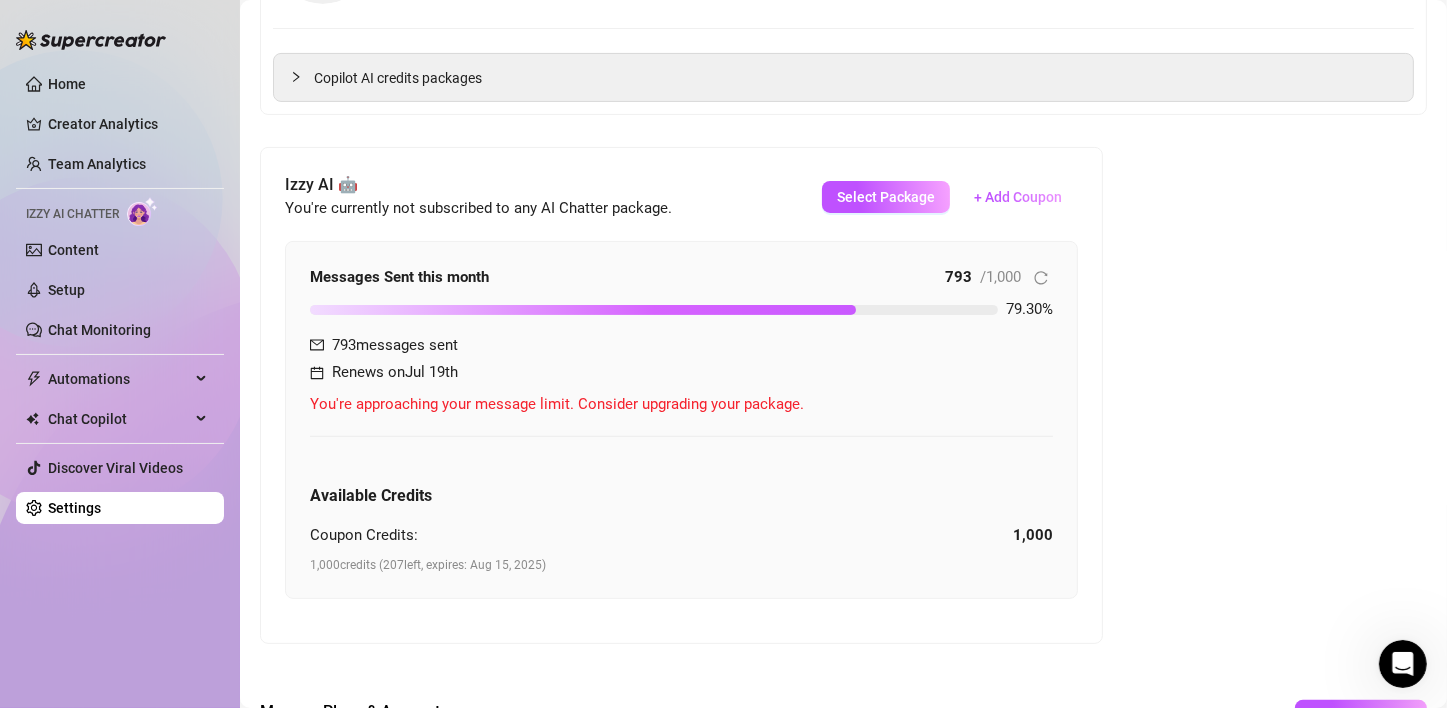 click on "Attention: Payment Transaction Failed There was a problem charging your credit card ending  2491 . Please update your payment method to keep using Supercreator.   Have an issue?  Contact support. Billing Information [FIRST] [LAST] ,  [EMAIL] , Master Card Card ending in 2491 Update Copilot AI Credits & Usage 3% 29 / 900  credits used this month 668  messages generated Renews on   Jul 17th Buy More Credits Copilot AI credits packages Izzy AI 🤖 You're currently not subscribed to any AI Chatter package. Select Package + Add Coupon Messages Sent this month 793 /  1,000 79.30 % 793  messages sent Renews on  Jul 19th You're approaching your message limit. Consider upgrading your package. Available Credits Coupon Credits: 1,000 1,000  credits ( 207  left, expires:   Aug 15, 2025 ) Manage Plans & Accounts See plans & pricing Add Account Aest Basic Pro Remove Aest Basic Pro Remove Invoices Issue Date Status Basic plan Pro plan Invoice July 17th, 2025 Unpaid 0 0 View Invoice Unpaid 0 0 0 0" at bounding box center [843, 497] 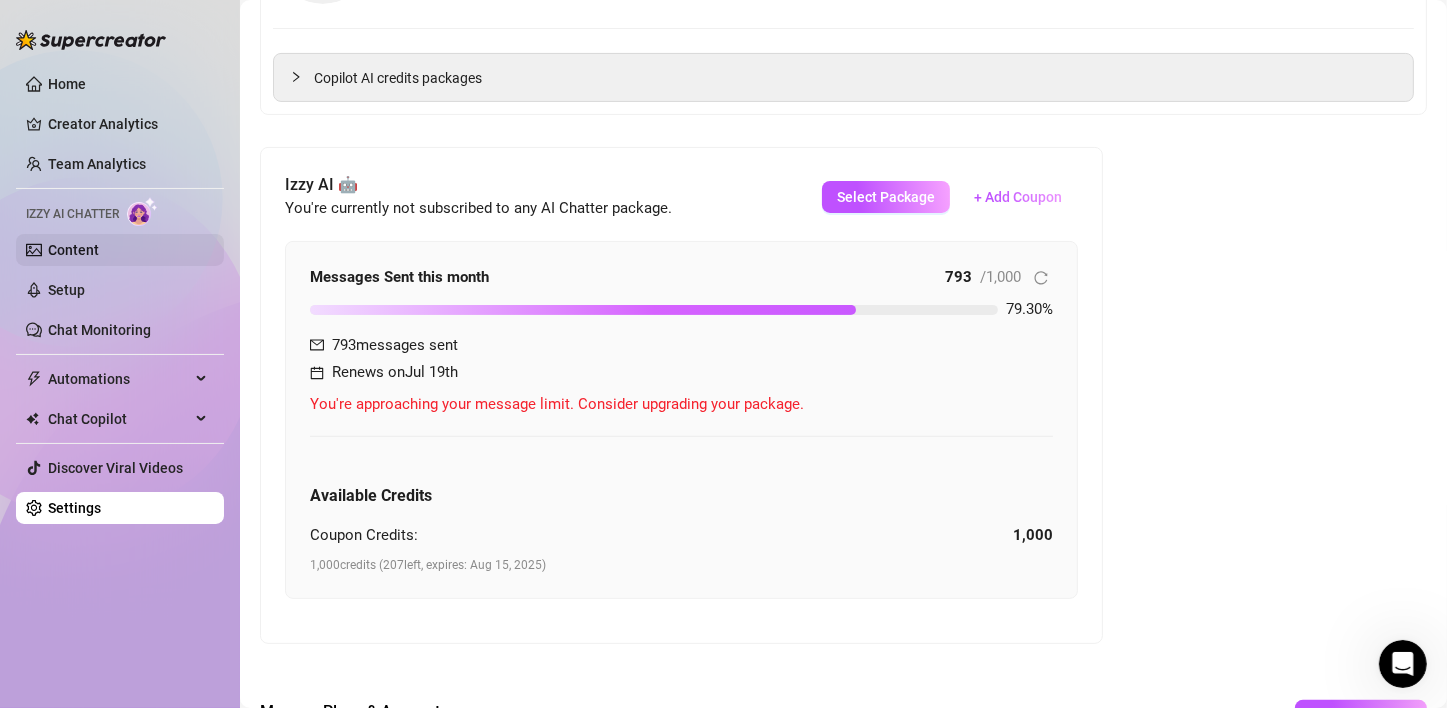 click on "Content" at bounding box center (73, 250) 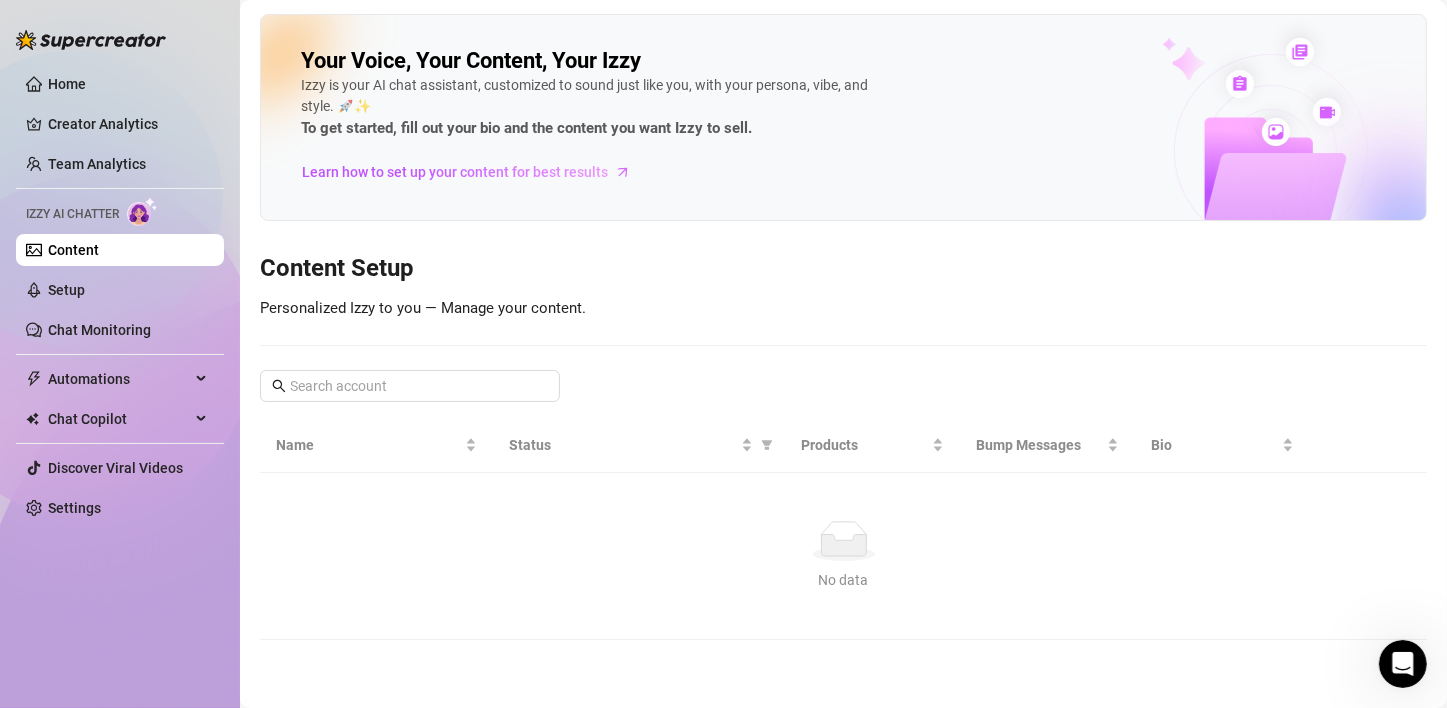scroll, scrollTop: 0, scrollLeft: 0, axis: both 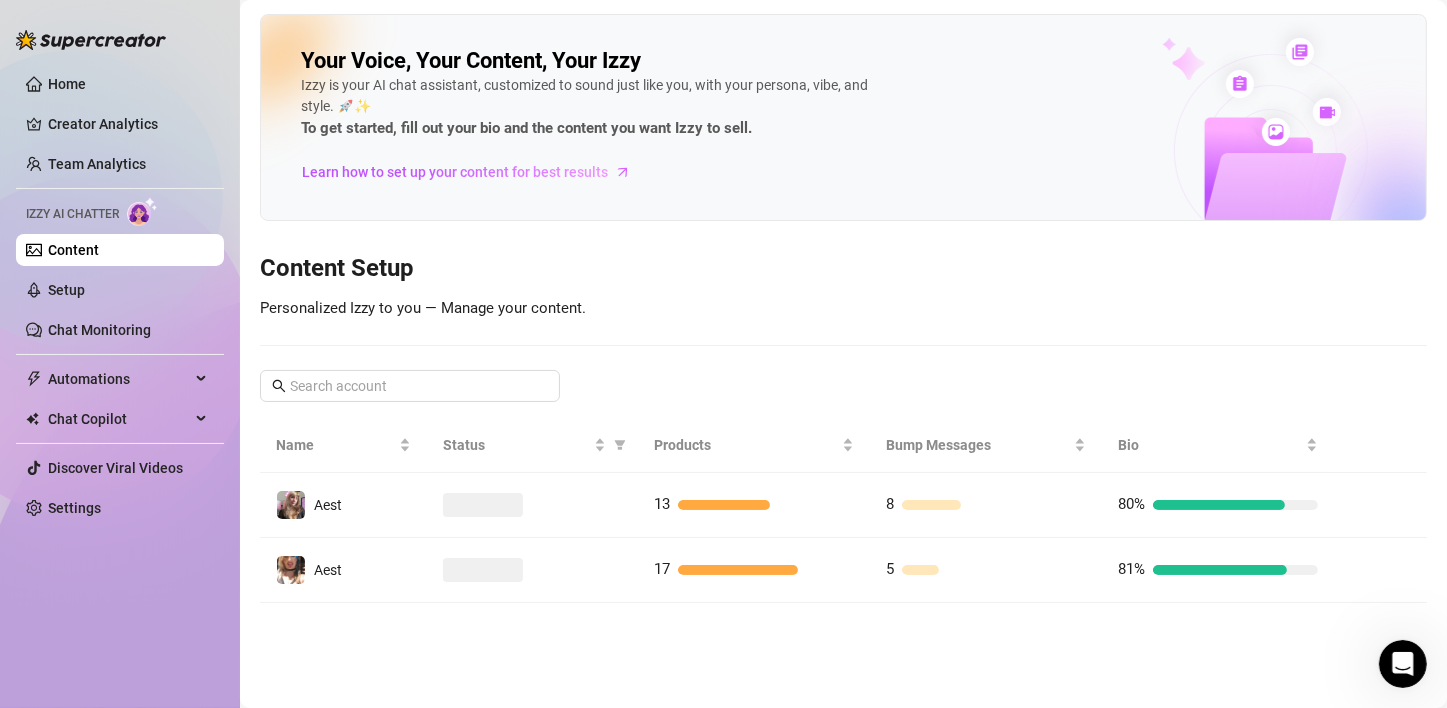 click on "Your Voice, Your Content, Your Izzy Izzy is your AI chat assistant, customized to sound just like you, with your persona, vibe, and style. 🚀✨ To get started, fill out your bio and the content you want Izzy to sell. Learn how to set up your content for best results" at bounding box center (843, 117) 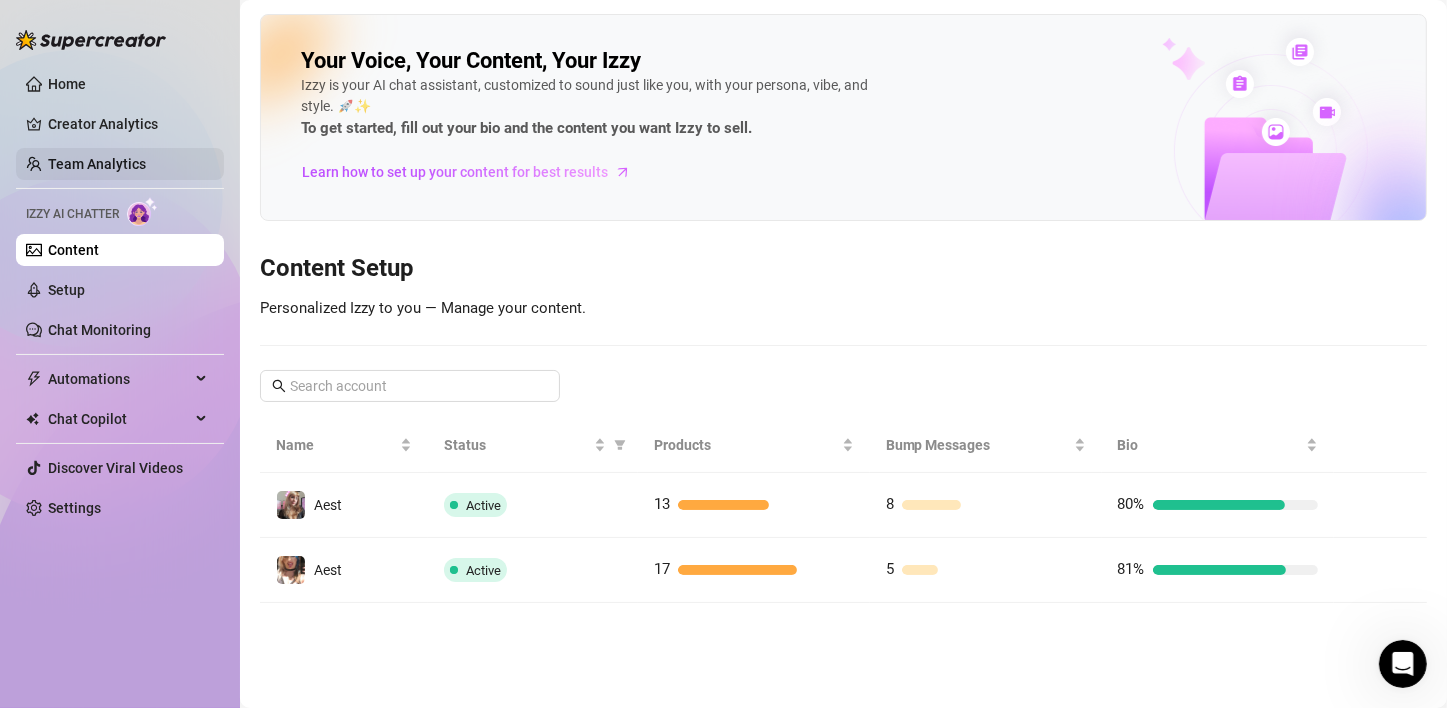 click on "Team Analytics" at bounding box center (97, 164) 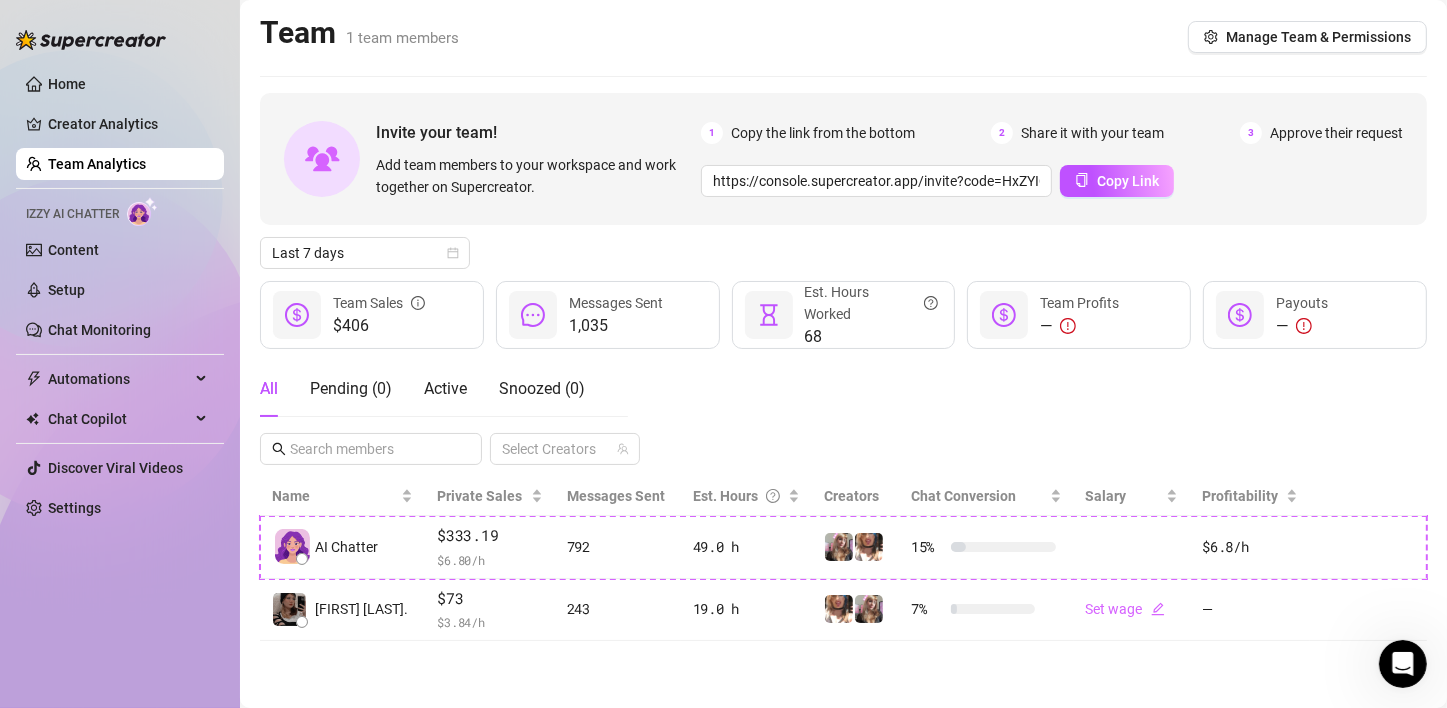 click on "All Pending ( 0 ) Active Snoozed ( 0 )   Select Creators" at bounding box center (843, 413) 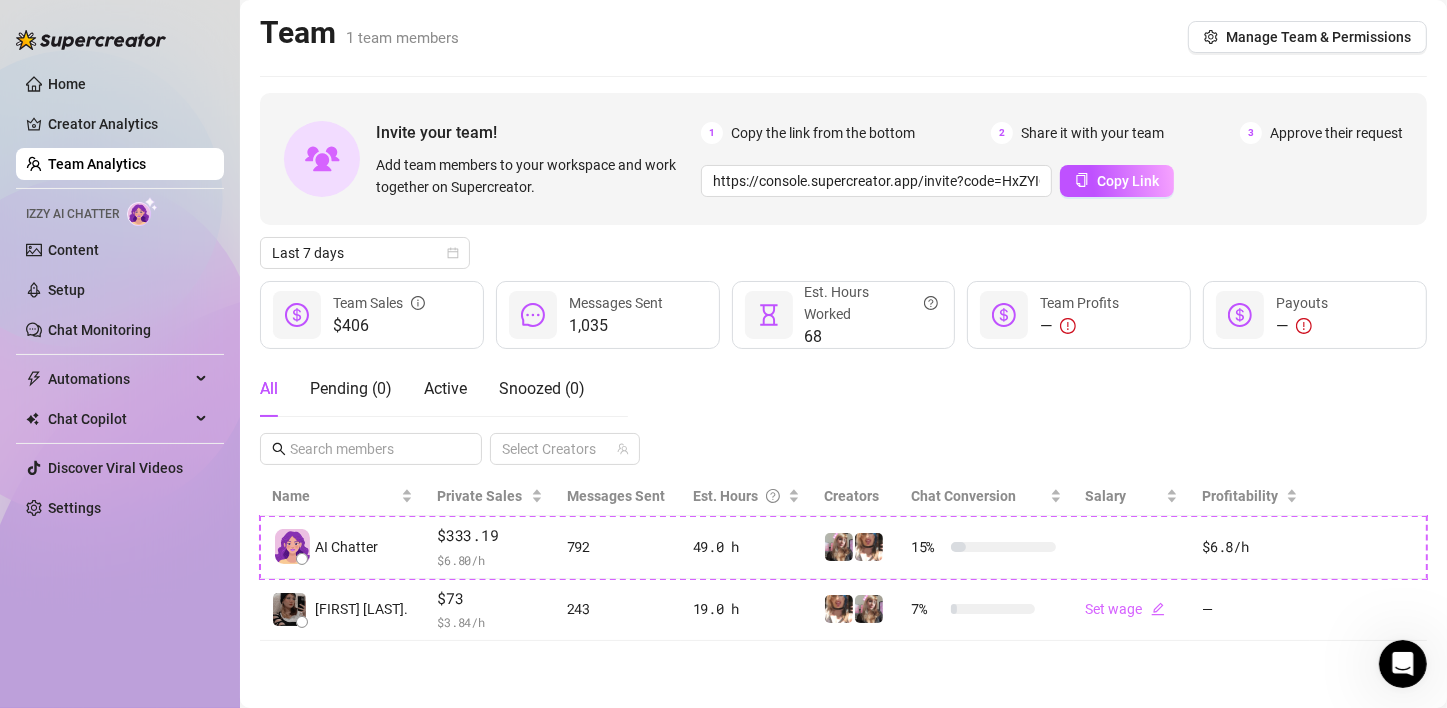 click on "All Pending ( 0 ) Active Snoozed ( 0 )   Select Creators" at bounding box center [843, 413] 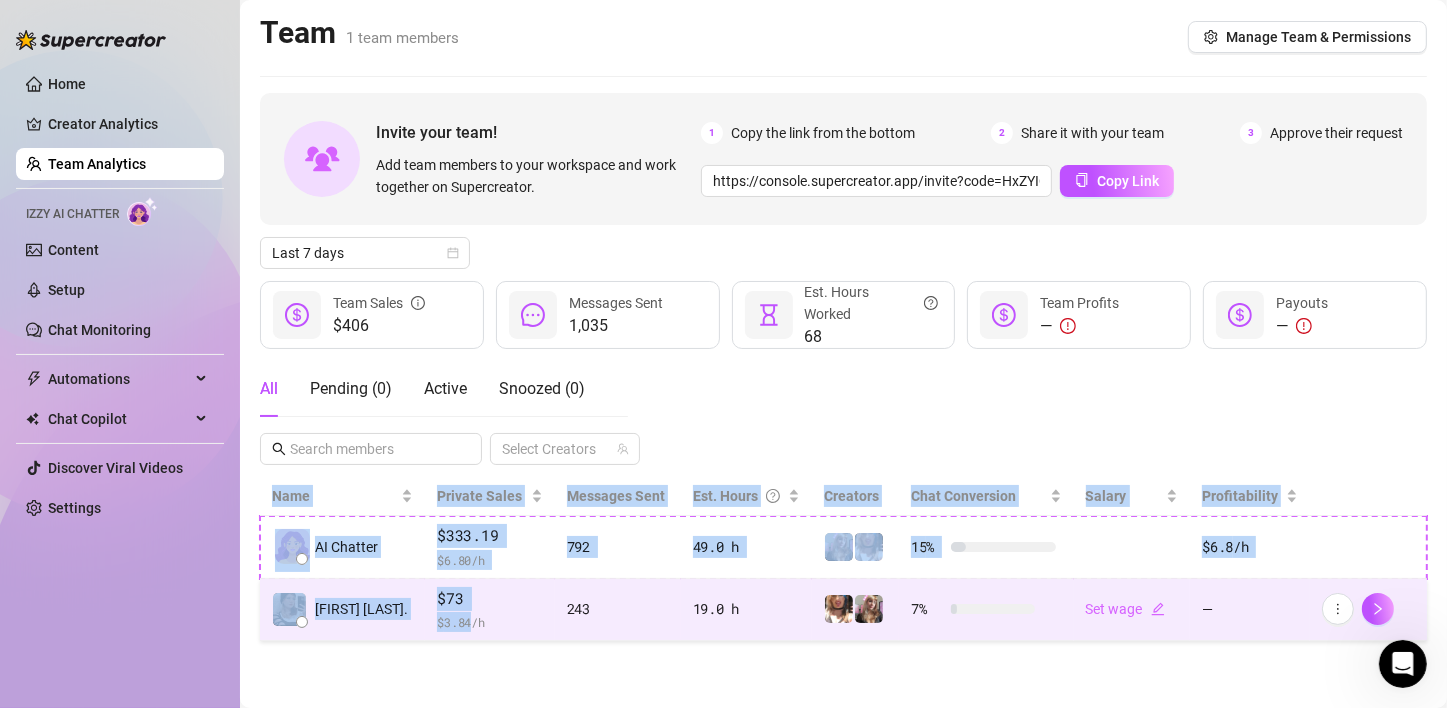 drag, startPoint x: 513, startPoint y: 676, endPoint x: 465, endPoint y: 635, distance: 63.126858 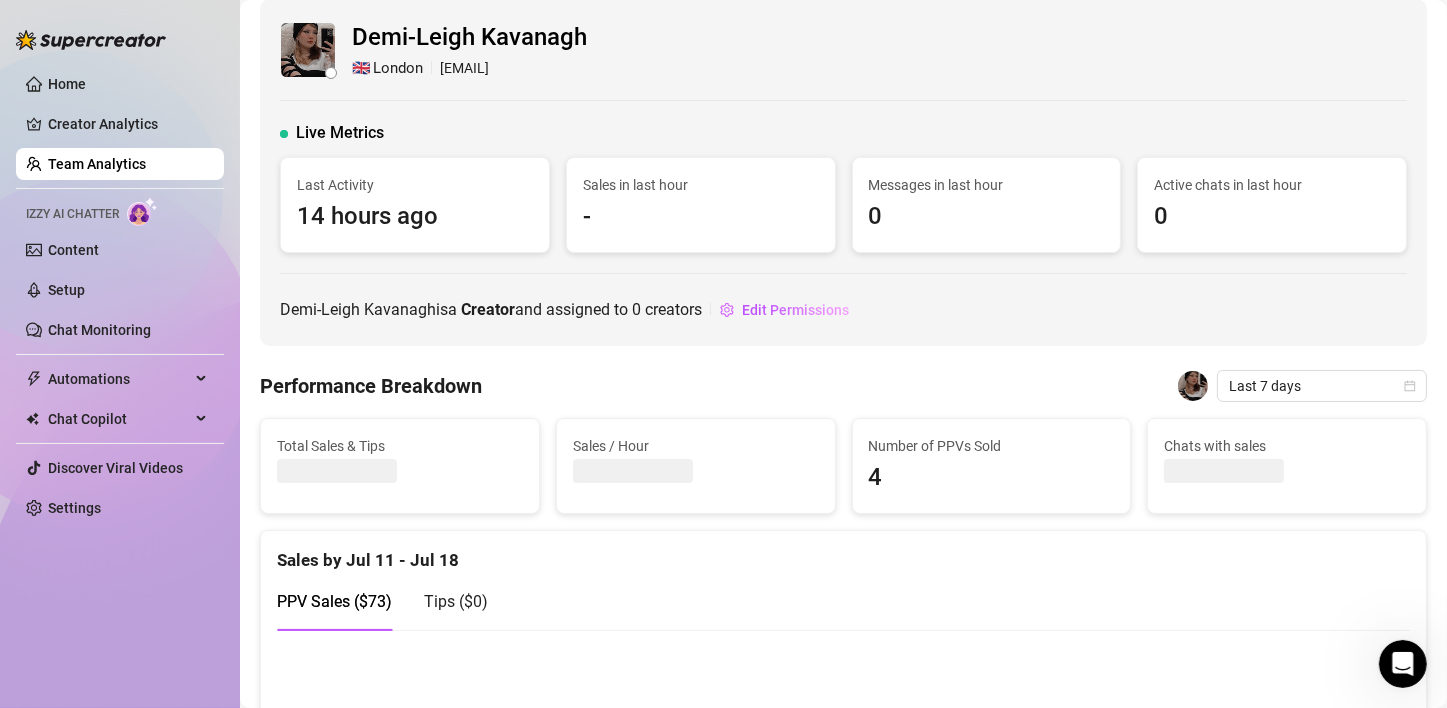 click on "Performance Breakdown Last 7 days" at bounding box center (843, 386) 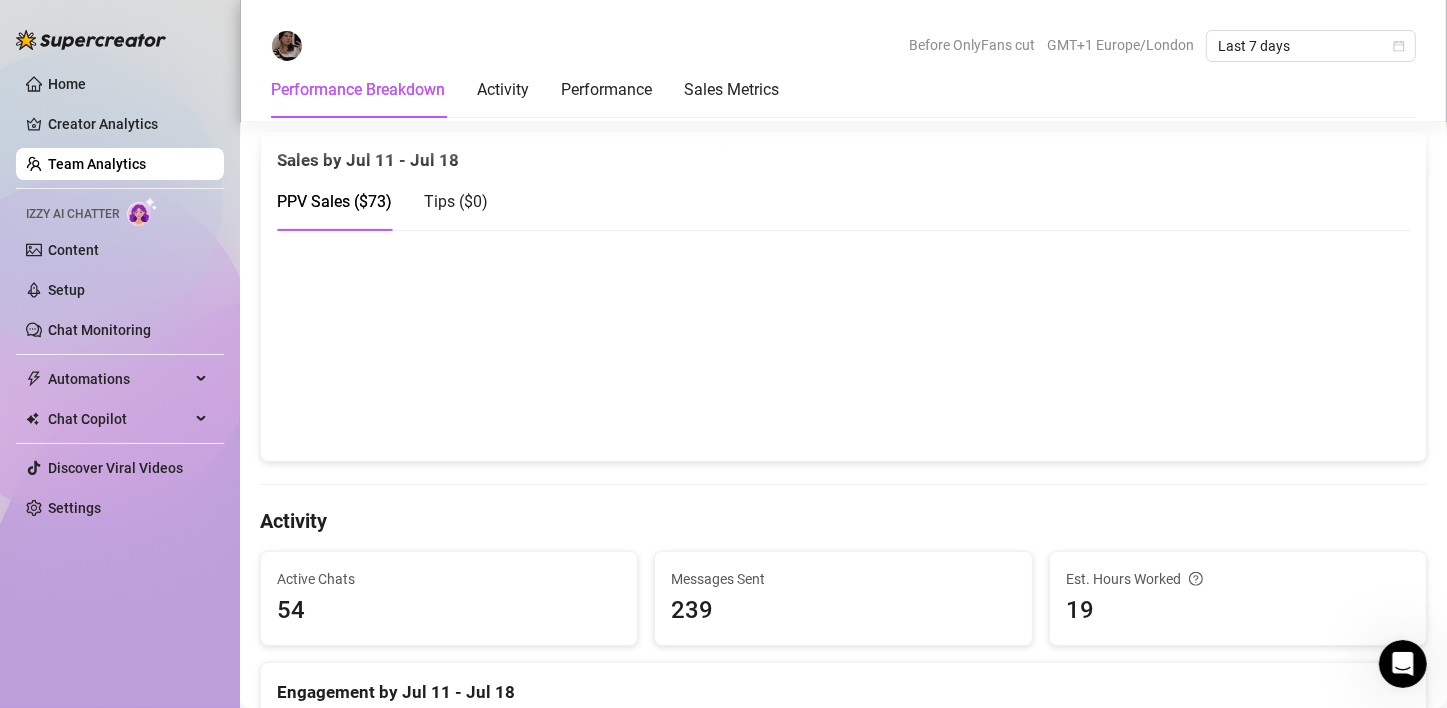 scroll, scrollTop: 455, scrollLeft: 0, axis: vertical 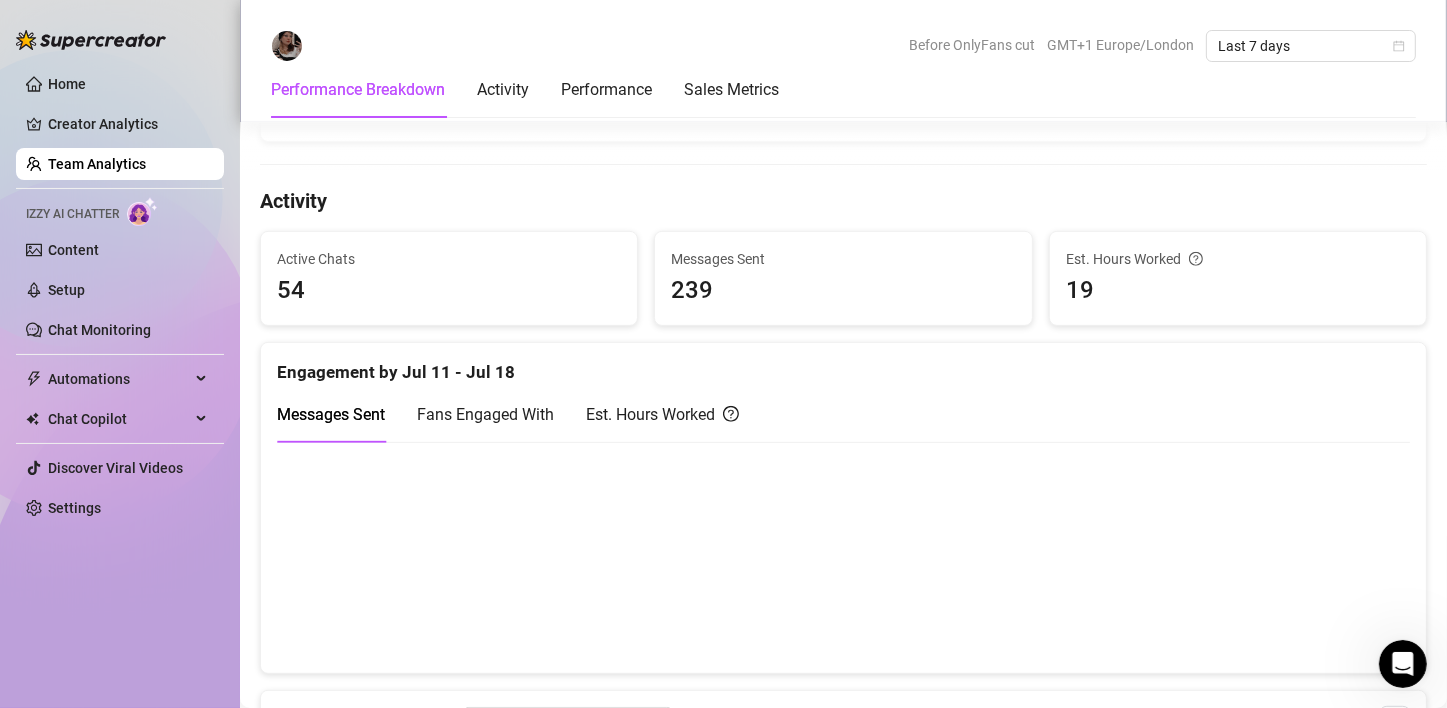click on "Fans Engaged With" at bounding box center (485, 414) 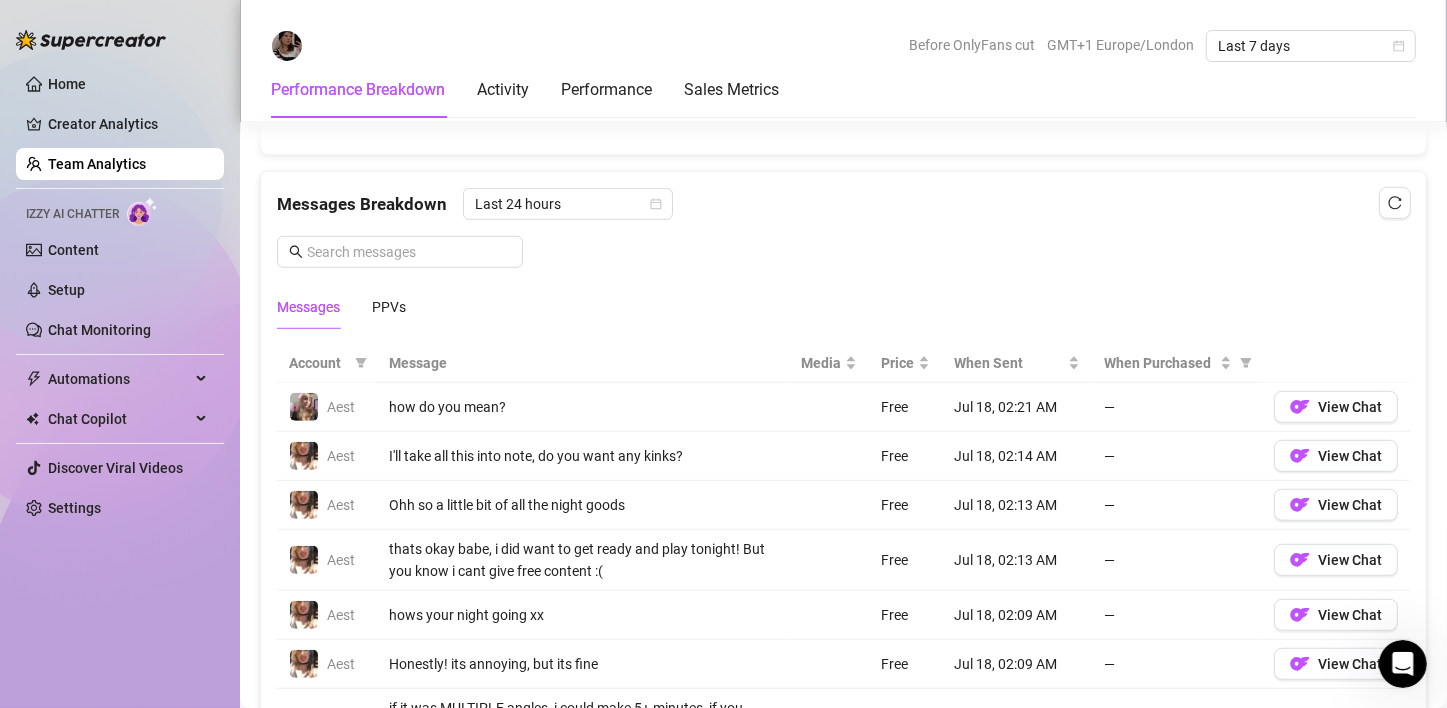 click on "Messages Breakdown Last 24 hours Messages PPVs Account Message Media Price When Sent When Purchased Aest how do you mean? Free Jul 18, 02:21 AM — View Chat Aest I'll take all this into note, do you want any kinks? Free Jul 18, 02:14 AM — View Chat Aest Ohh so a little bit of all the night goods Free Jul 18, 02:13 AM — View Chat Aest thats okay babe, i did want to get ready and play tonight! But you know i cant give free content :( Free Jul 18, 02:13 AM — View Chat Aest hows your night going xx Free Jul 18, 02:09 AM — View Chat Aest Honestly! its annoying,  but its fine Free Jul 18, 02:09 AM — View Chat Aest if it was MULTIPLE angles, i could make 5+ minutes, if you want one speccific take, i'd only do up to 2-3 minutes! (i get in my own head if its any longer) Free Jul 18, 02:09 AM — View Chat Aest Yeah so i have a flow basically for ex subs, i dont THINK ive set it up right xx Free Jul 18, 02:07 AM — View Chat Aest ahh i see! i noticed the x and wondered! xx Free Jul 18, 02:05 AM — Aest —" at bounding box center (843, 604) 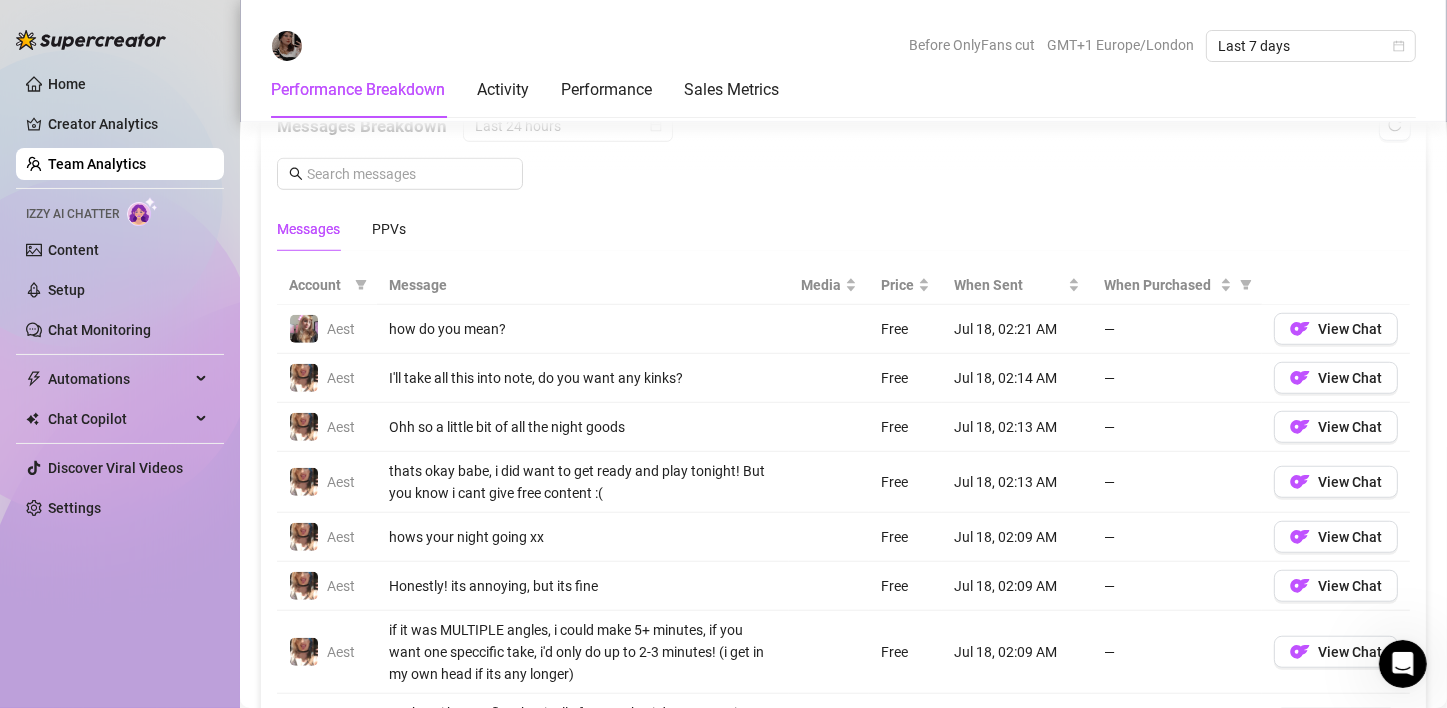 scroll, scrollTop: 1335, scrollLeft: 0, axis: vertical 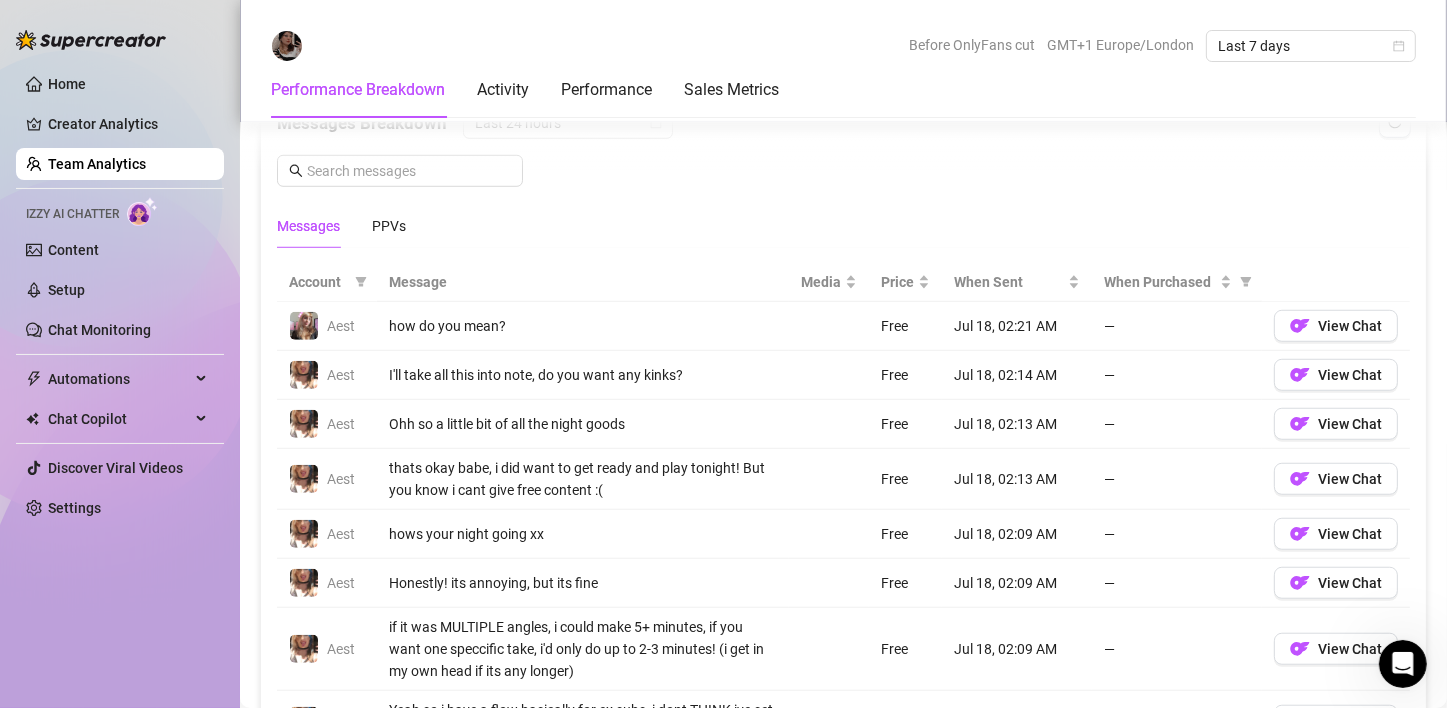 click on "Performance Breakdown" at bounding box center [358, 90] 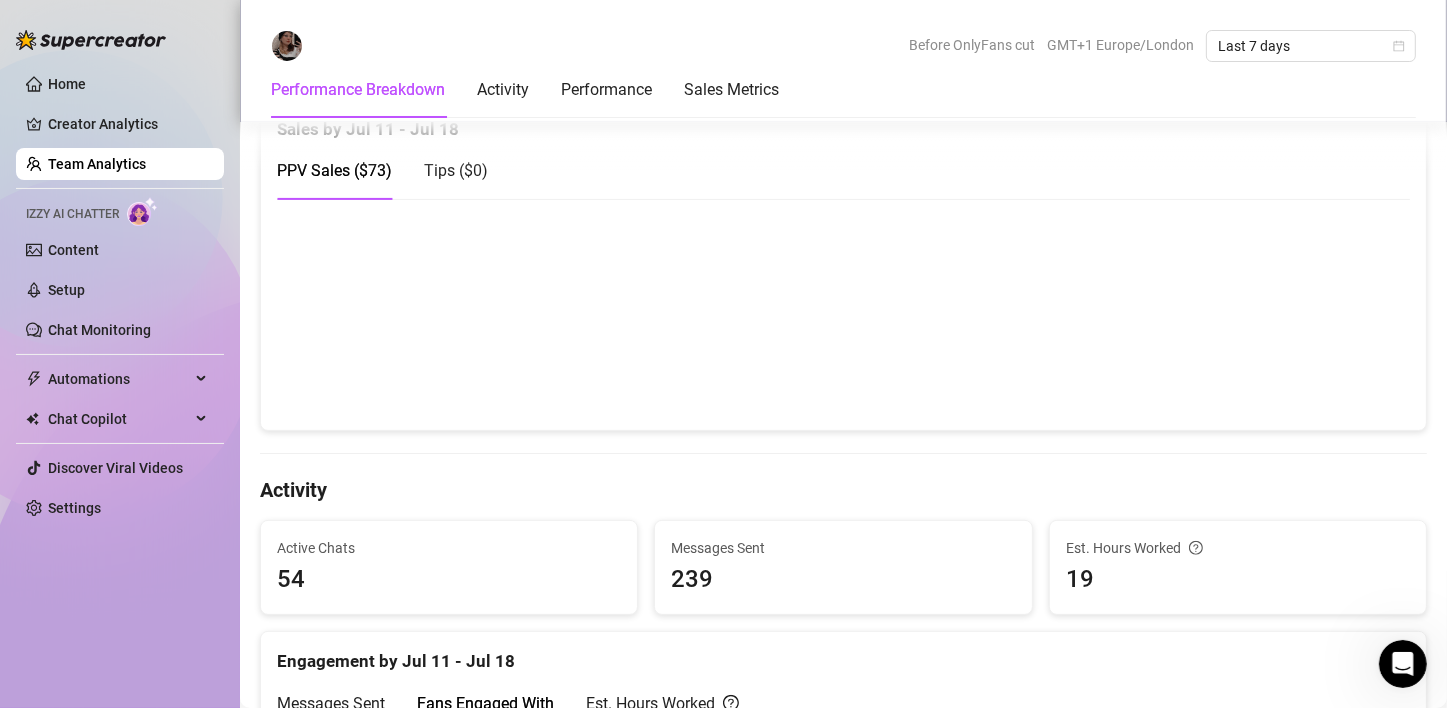 scroll, scrollTop: 253, scrollLeft: 0, axis: vertical 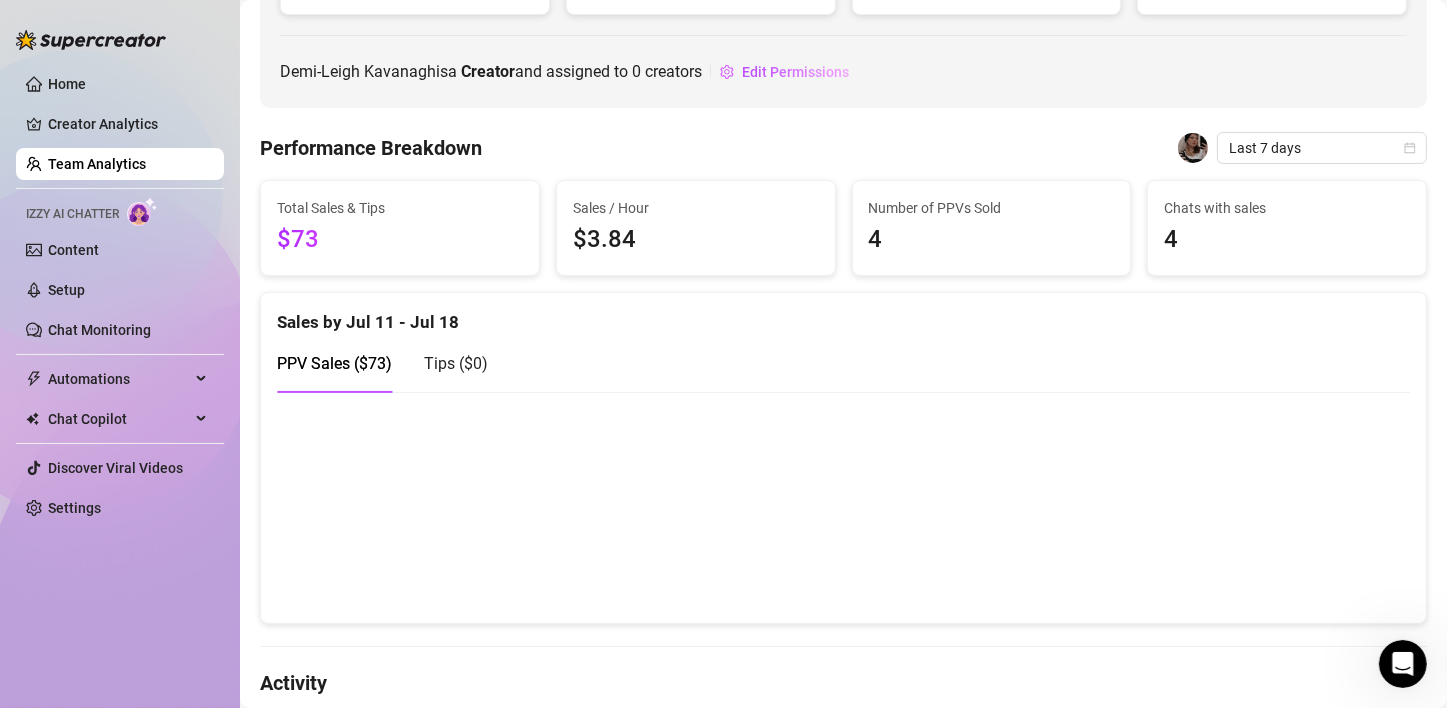 click on "[FIRST] [LAST] 🇬🇧 London [EMAIL] Live Metrics Last Activity 14 hours ago Sales in last hour - Messages in last hour 0 Active chats in last hour 0 [FIRST] [LAST]  is  a   Creator  and assigned to   0   creators Edit Permissions" at bounding box center (843, -66) 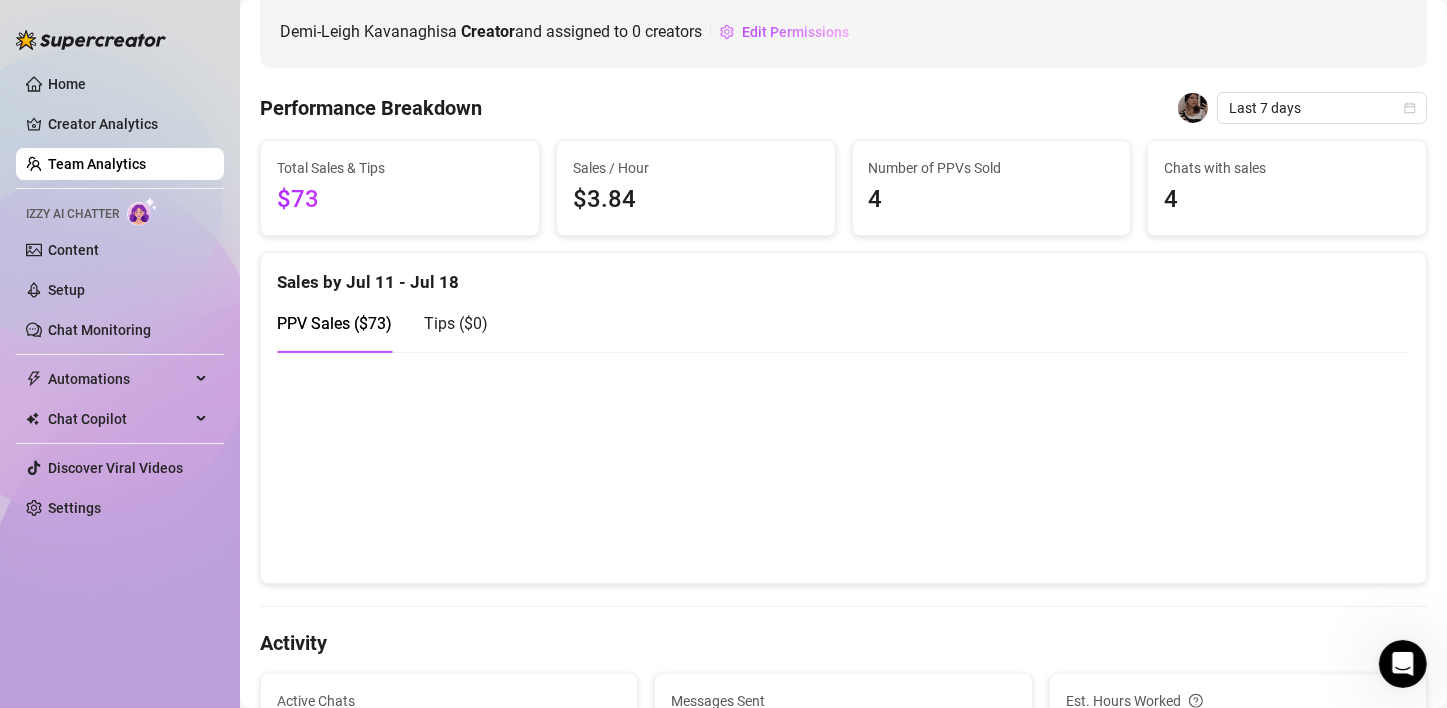 click on "Team Analytics" at bounding box center [97, 164] 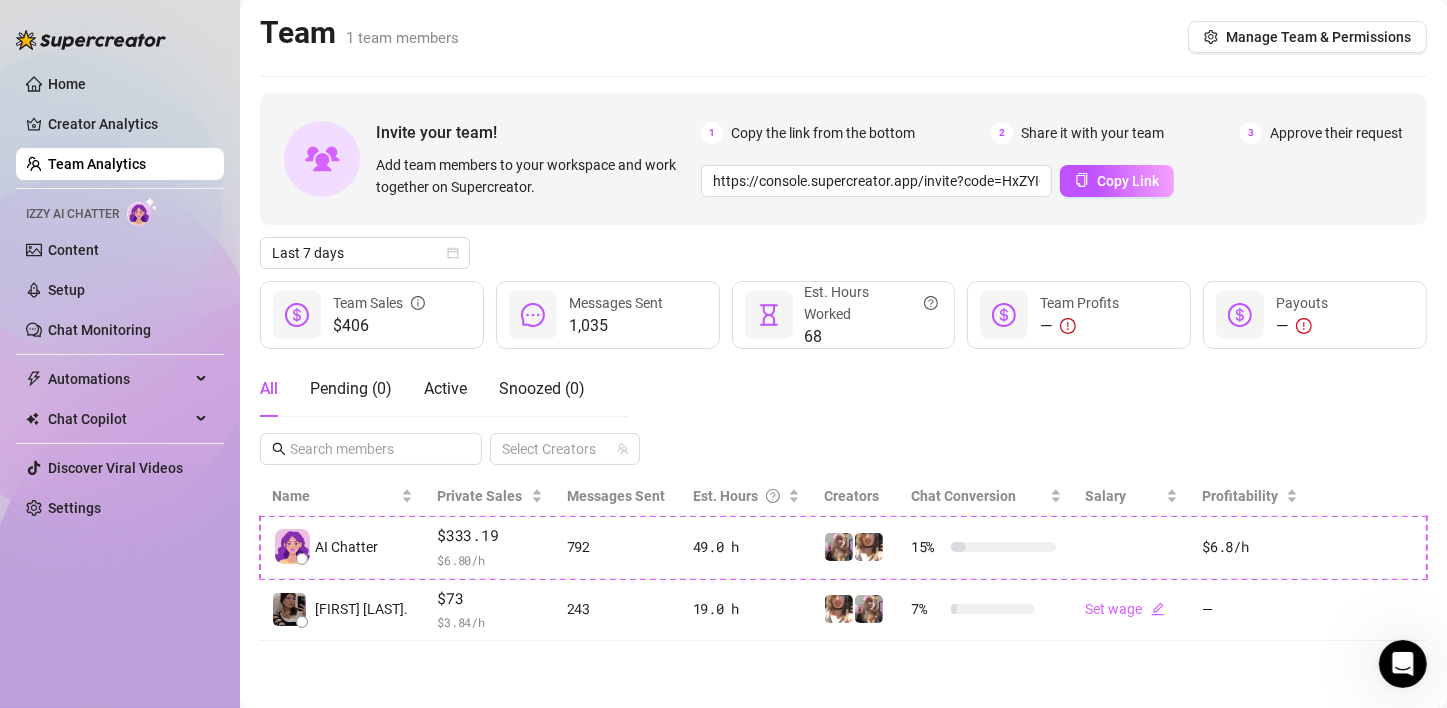 scroll, scrollTop: 0, scrollLeft: 0, axis: both 